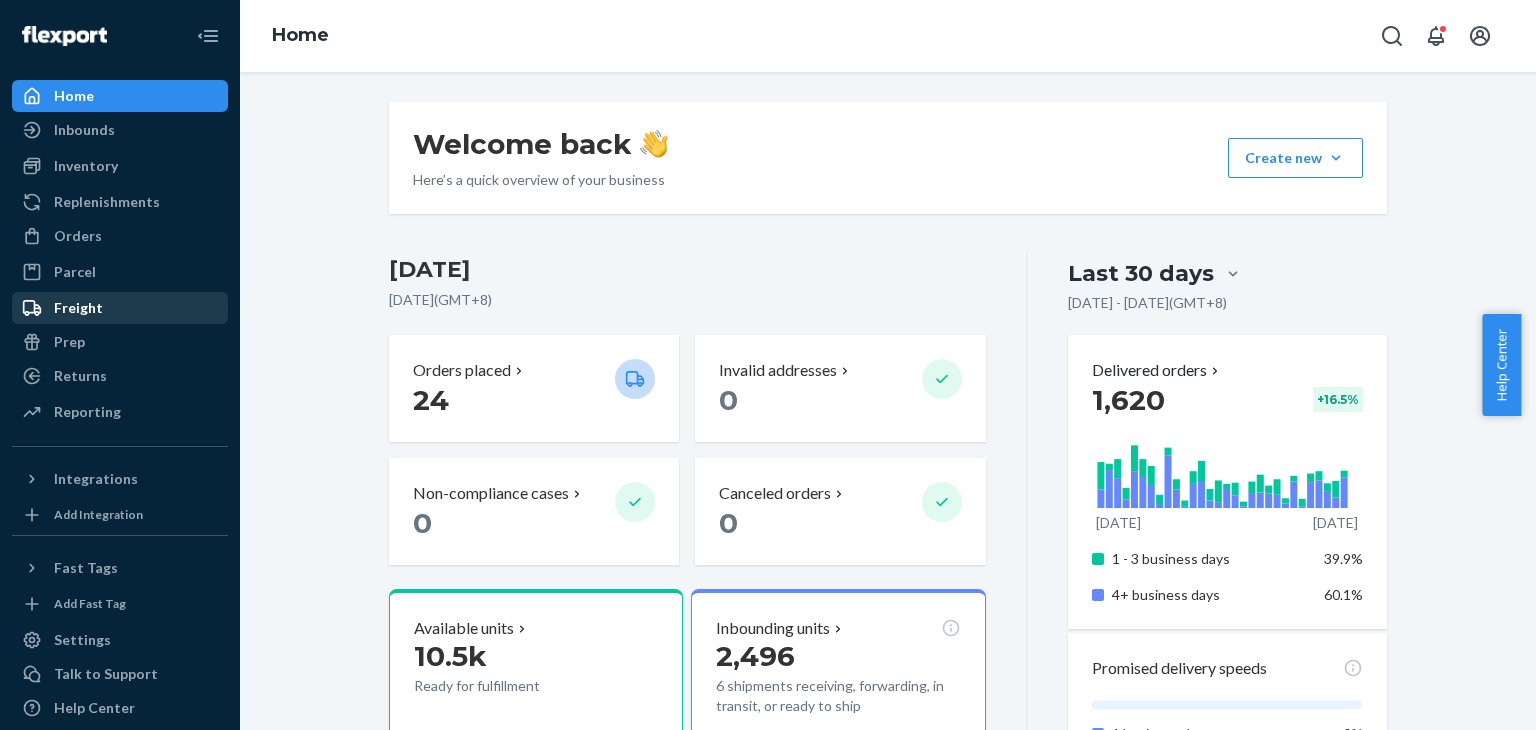 scroll, scrollTop: 0, scrollLeft: 0, axis: both 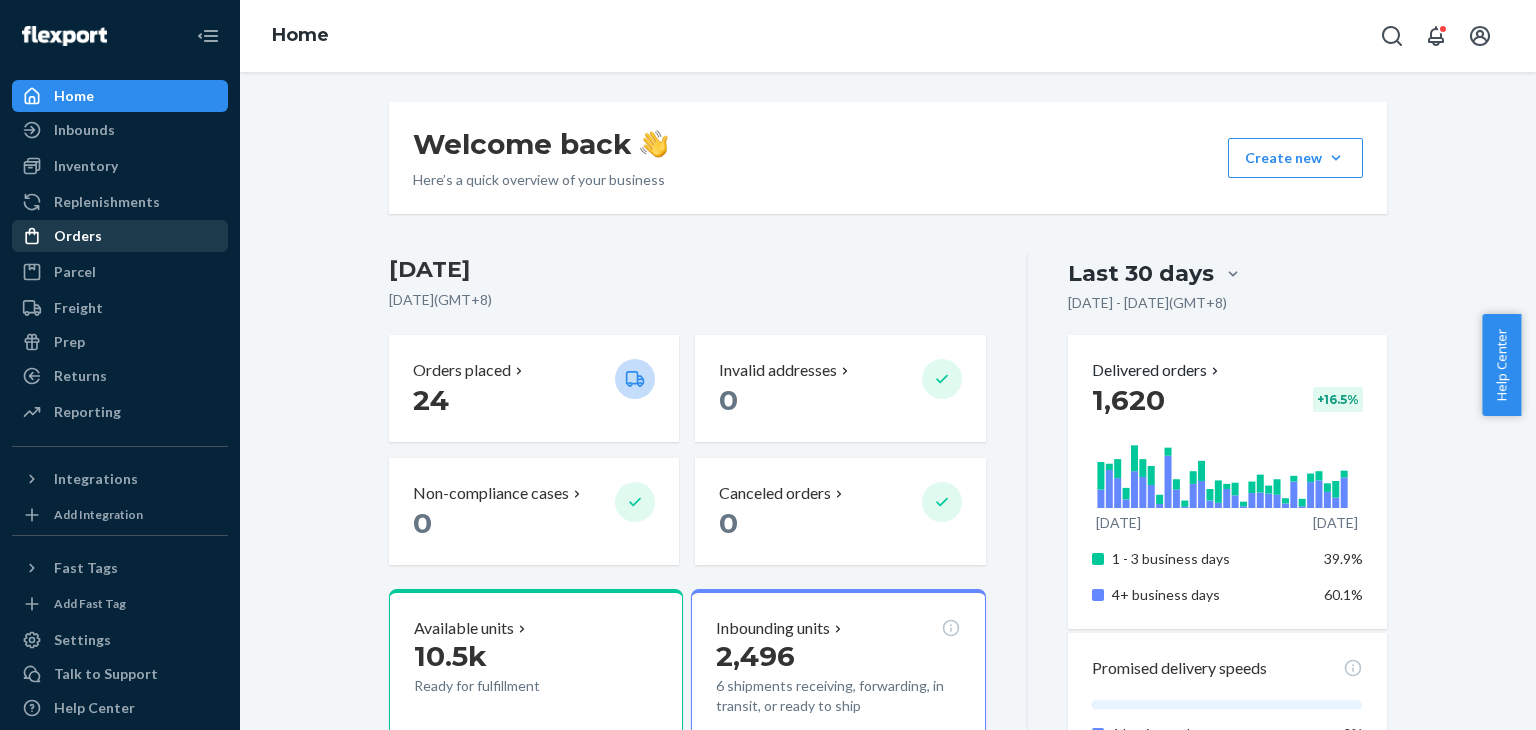 click on "Orders" at bounding box center [78, 236] 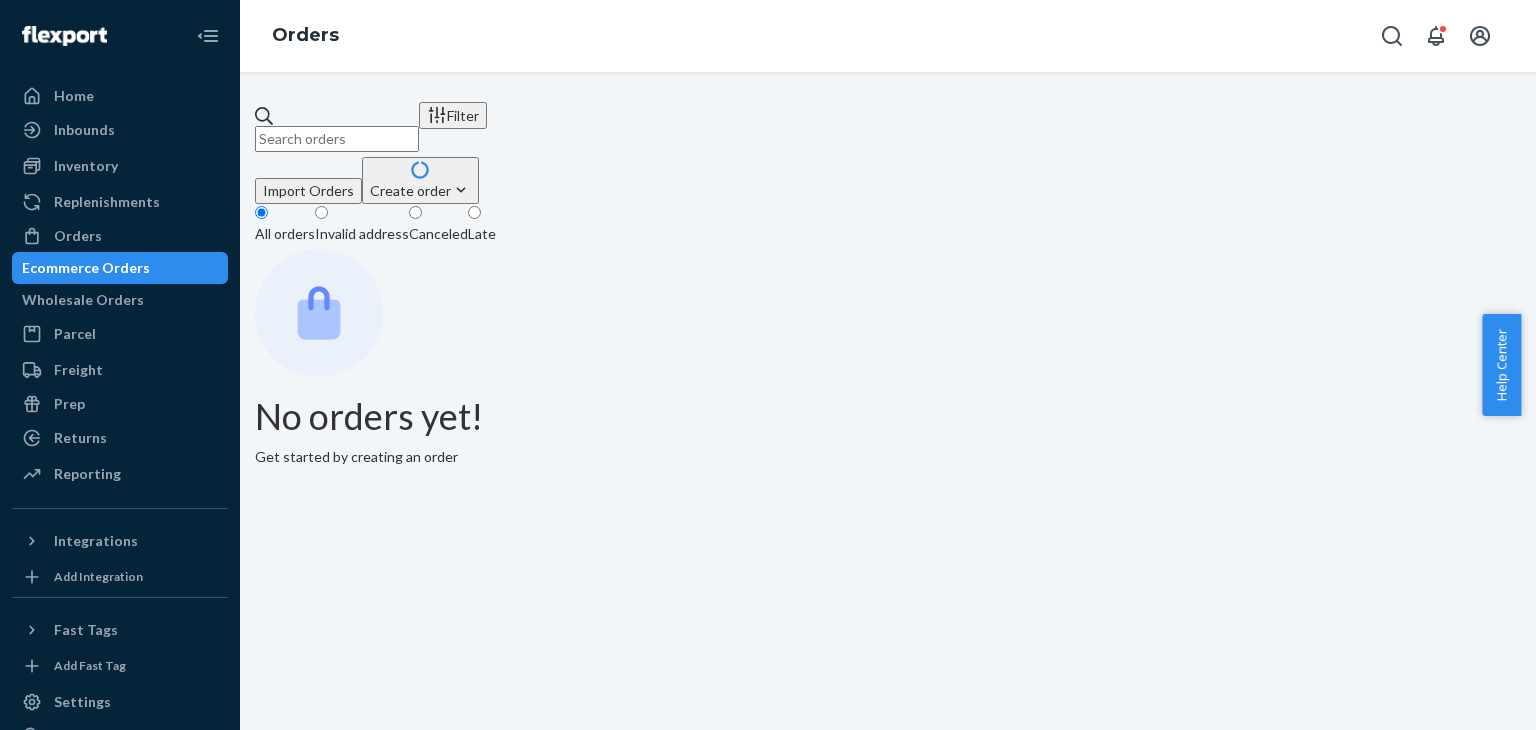 click at bounding box center (337, 139) 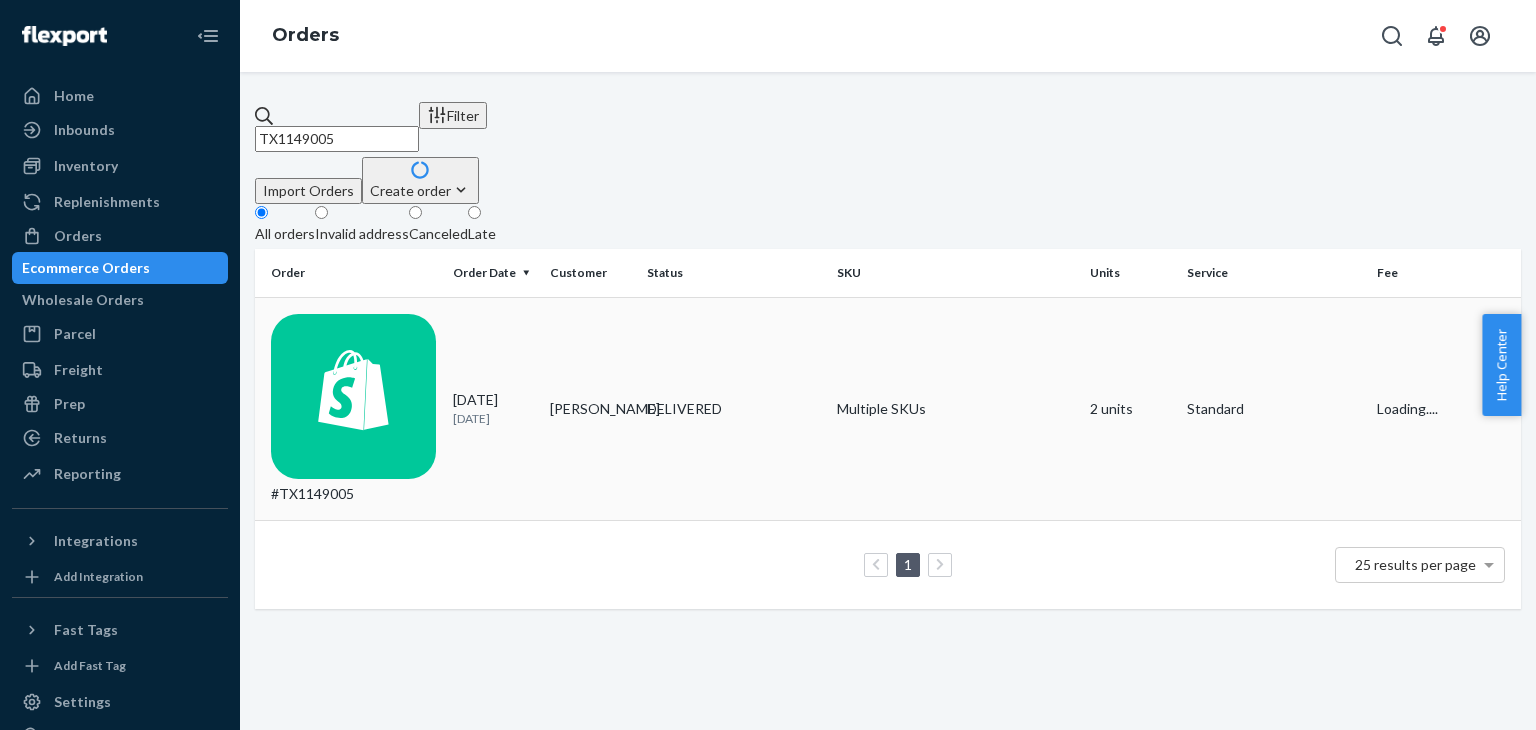 type on "TX1149005" 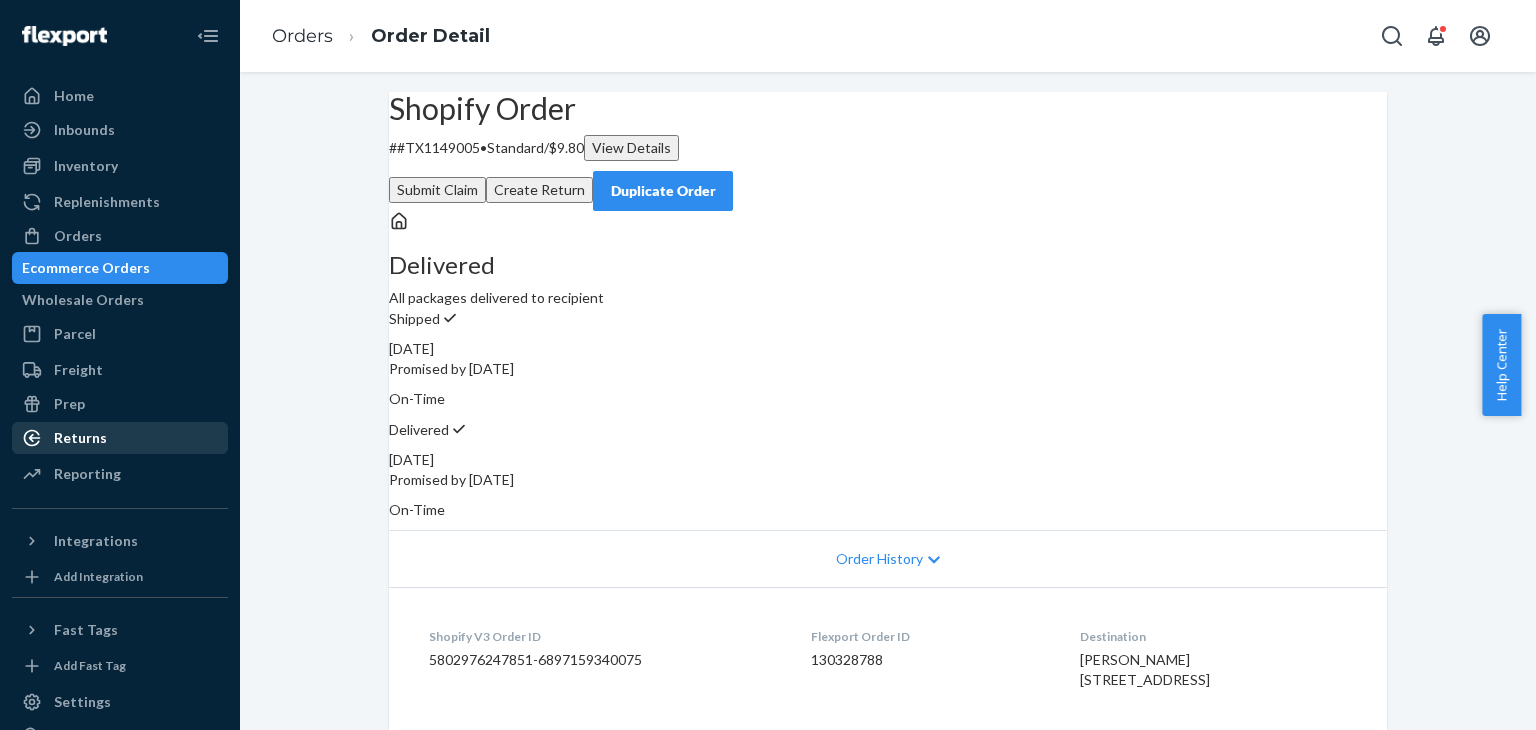 click on "Returns" at bounding box center [120, 438] 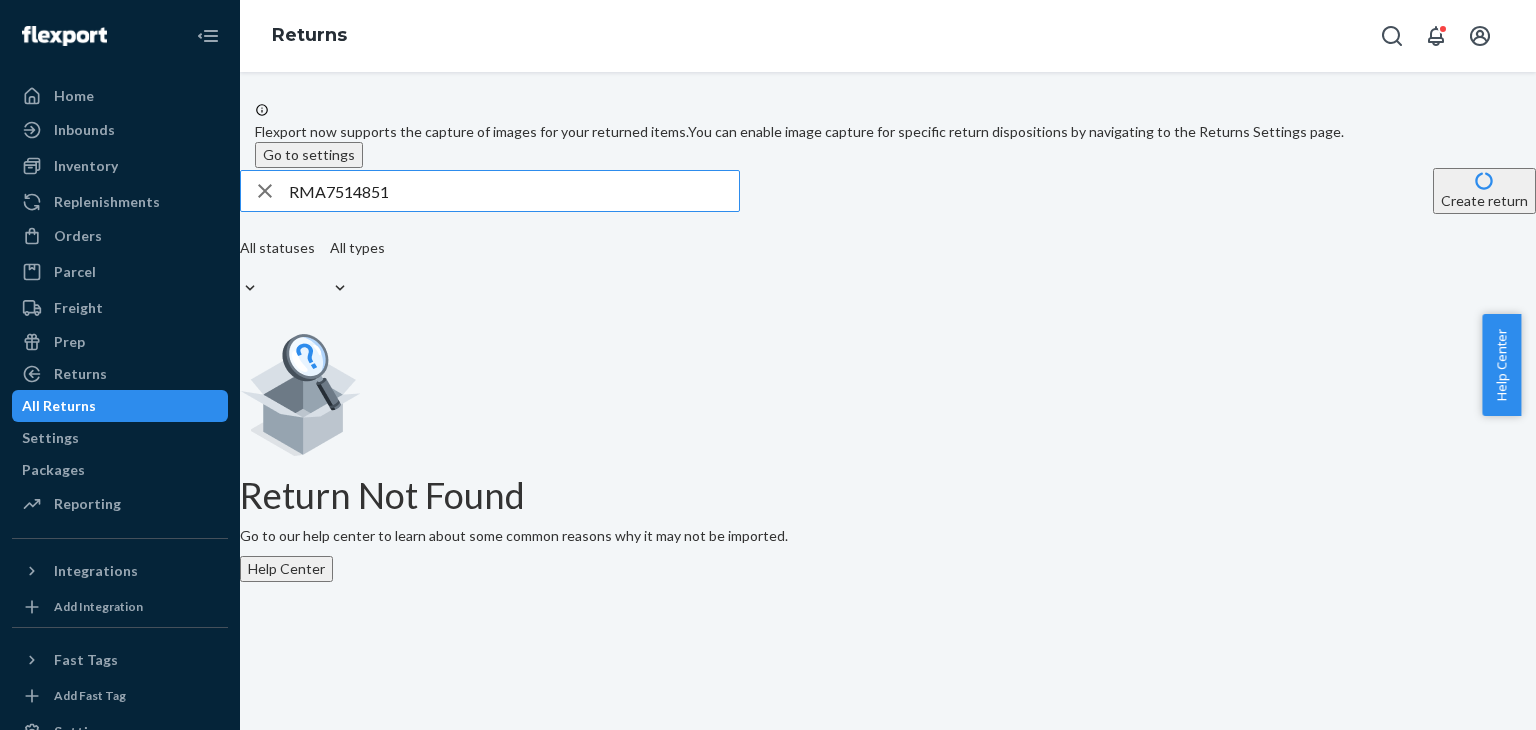 type on "RMA7514851" 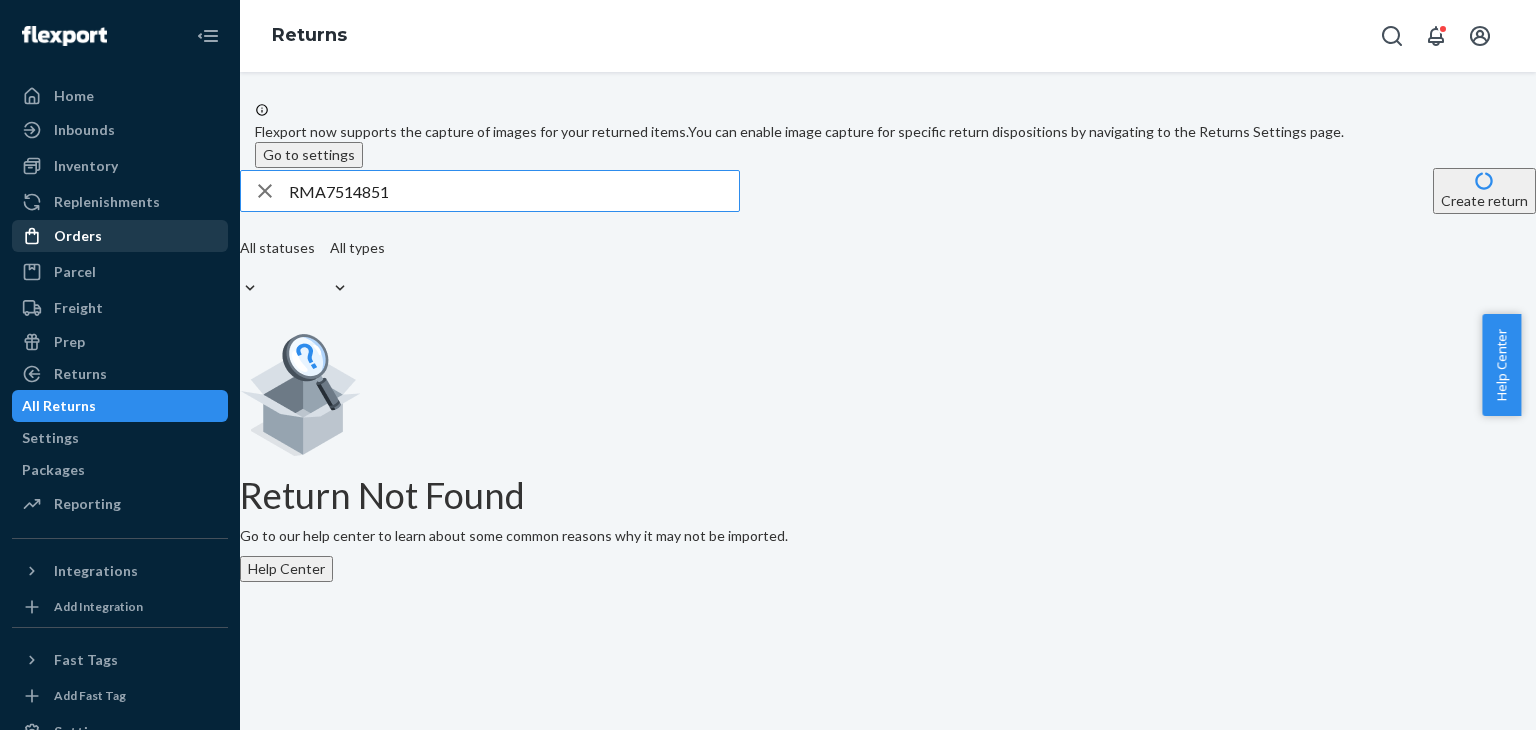 click on "Orders" at bounding box center (78, 236) 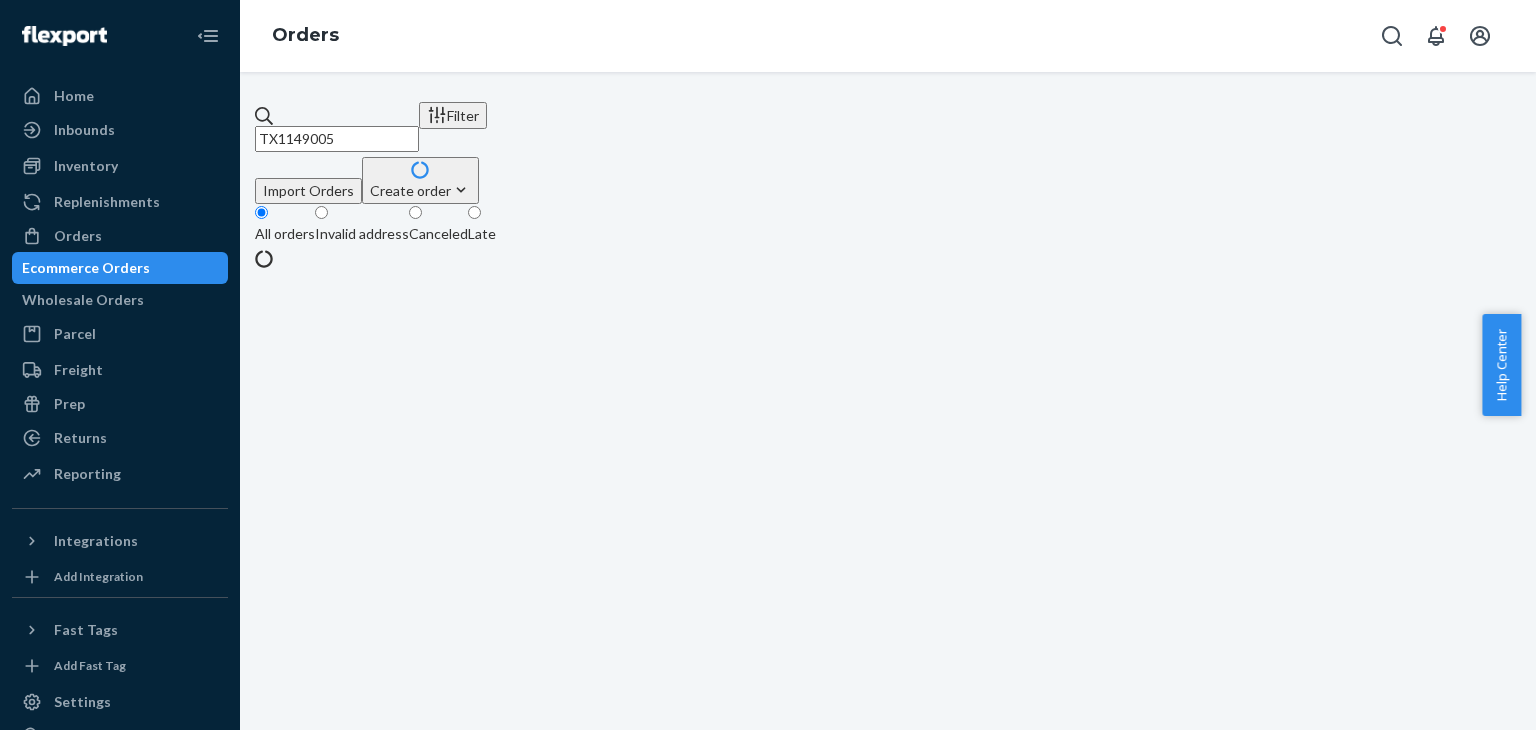 drag, startPoint x: 433, startPoint y: 121, endPoint x: 288, endPoint y: 121, distance: 145 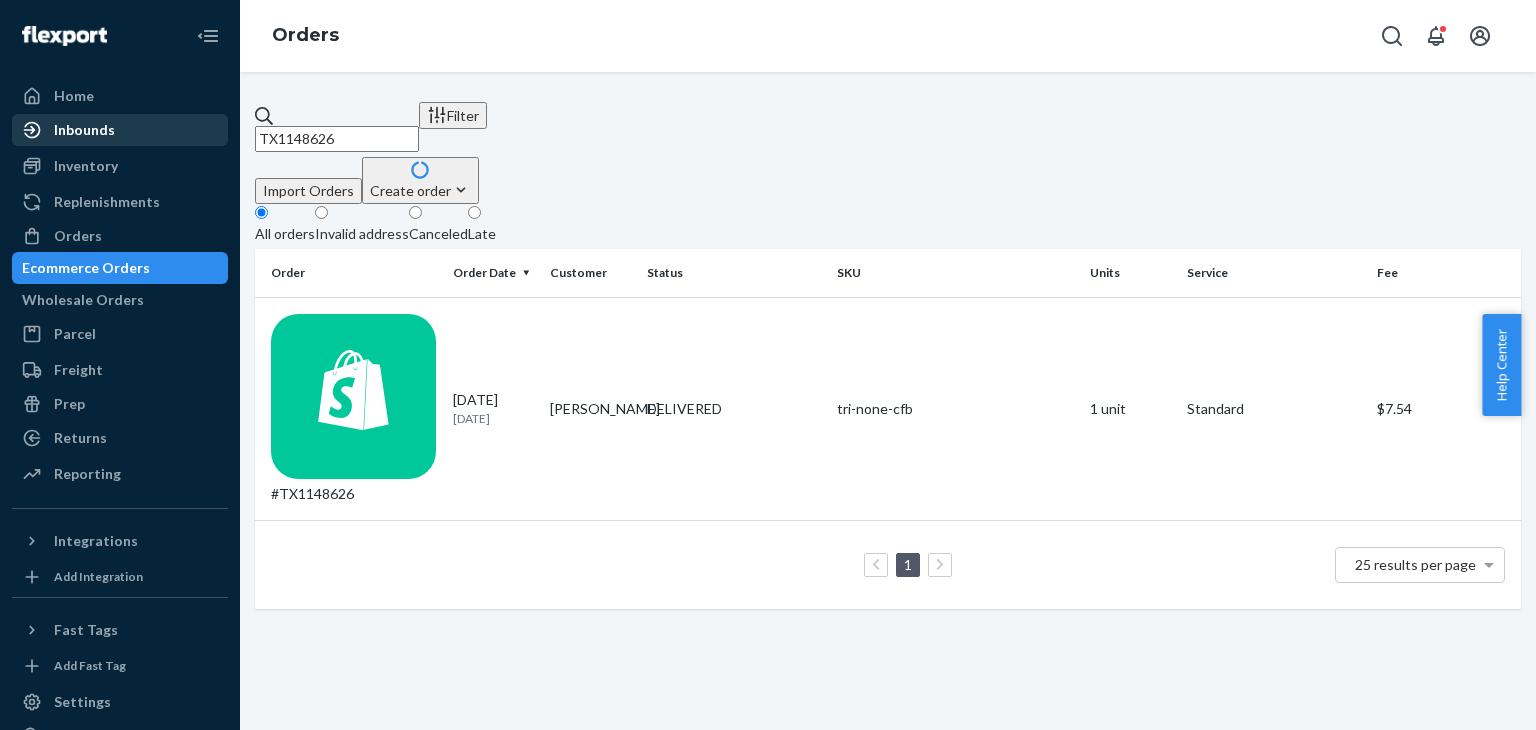 drag, startPoint x: 412, startPoint y: 121, endPoint x: 200, endPoint y: 122, distance: 212.00237 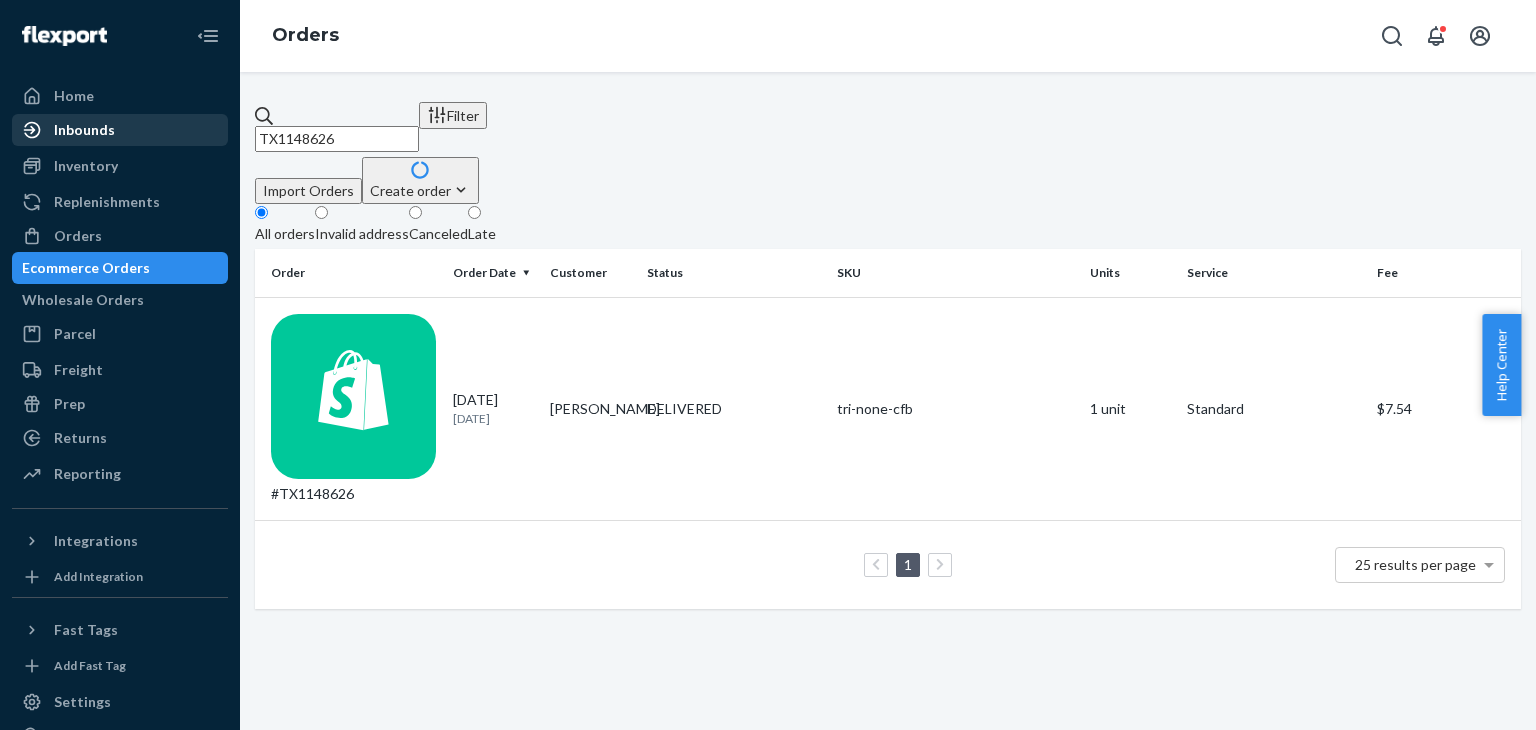 click on "Home Inbounds Shipping Plans Problems Inventory Products Replenishments Orders Ecommerce Orders Wholesale Orders Parcel Parcel orders Integrations Freight Prep Returns All Returns Settings Packages Reporting Reports Analytics Integrations Add Integration Fast Tags Add Fast Tag Settings Talk to Support Help Center Give Feedback Orders TX1148626 Filter Import Orders Create order Ecommerce order Removal order All orders Invalid address Canceled Late Order Order Date Customer Status SKU Units Service Fee #TX1148626 [DATE] [DATE] [PERSON_NAME] DELIVERED tri-none-cfb 1 unit Standard $7.54 1 25 results per page" at bounding box center [768, 365] 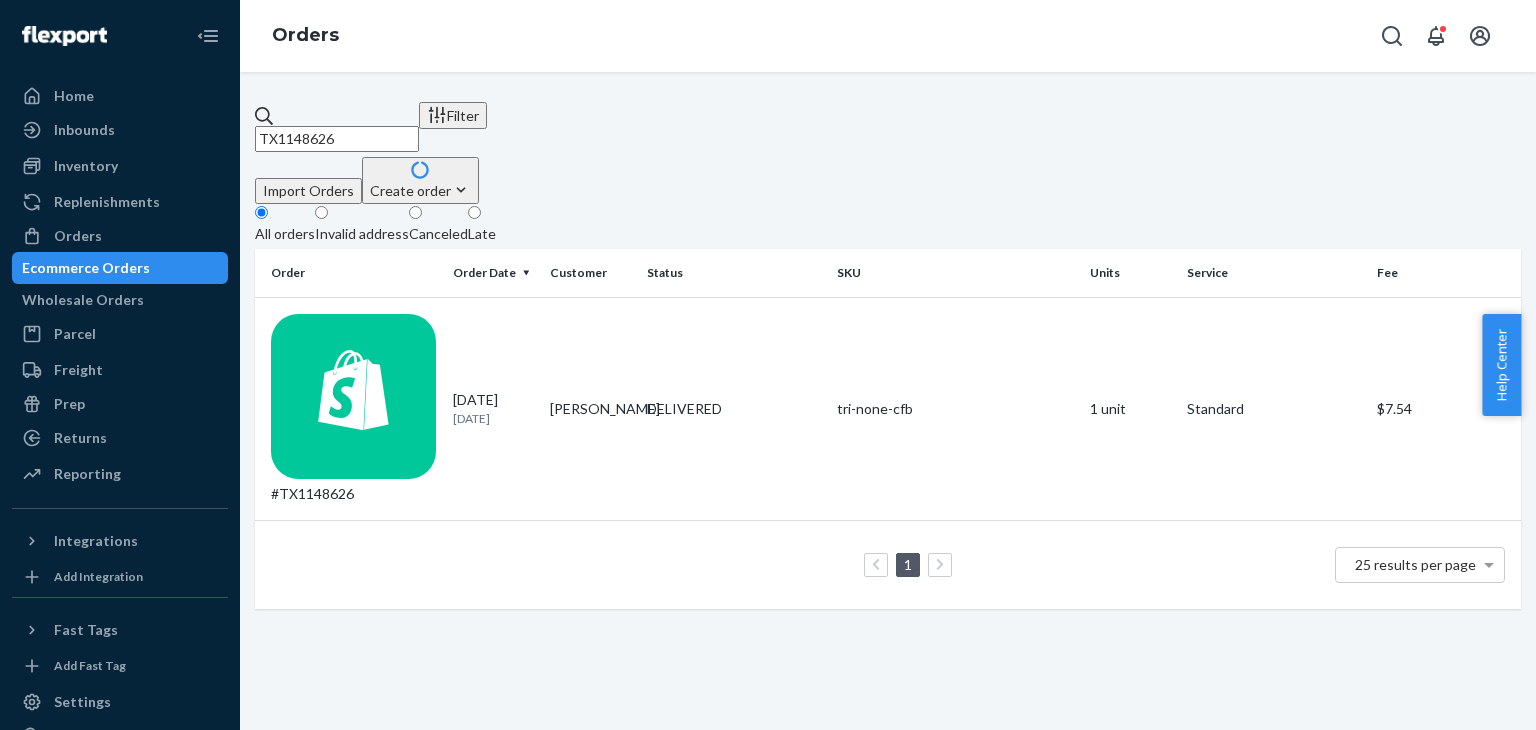 paste on "[PERSON_NAME]" 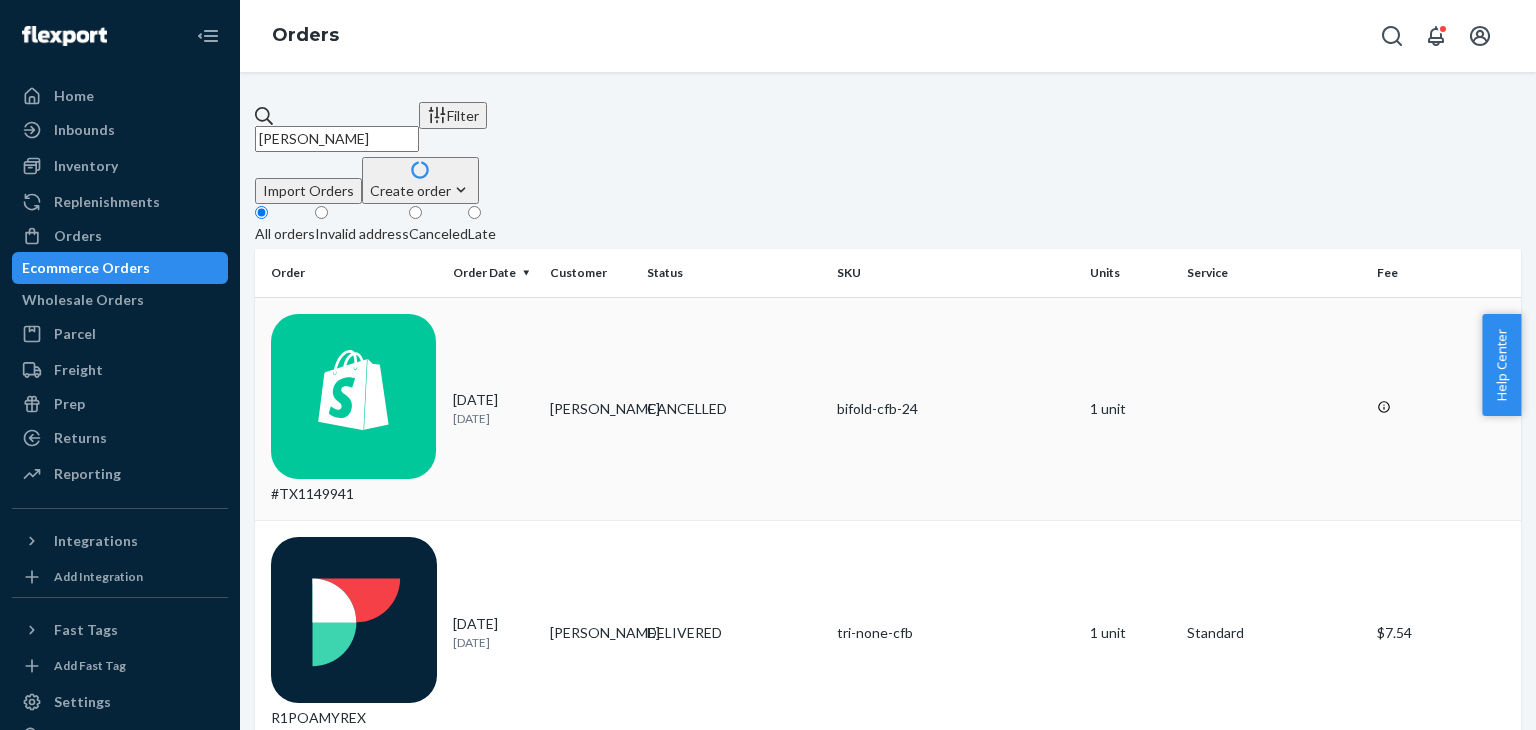 type on "[PERSON_NAME]" 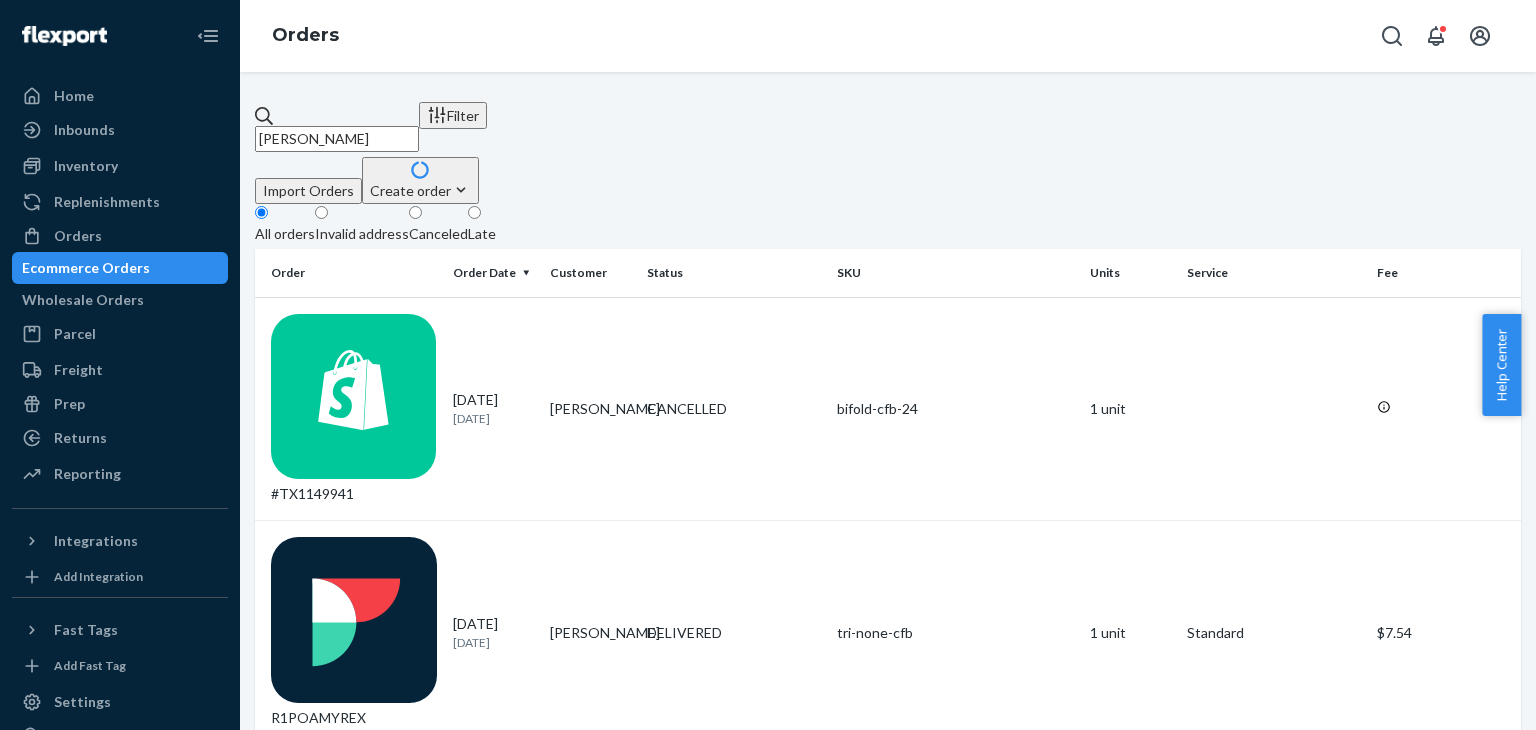 drag, startPoint x: 545, startPoint y: 293, endPoint x: 465, endPoint y: 639, distance: 355.12814 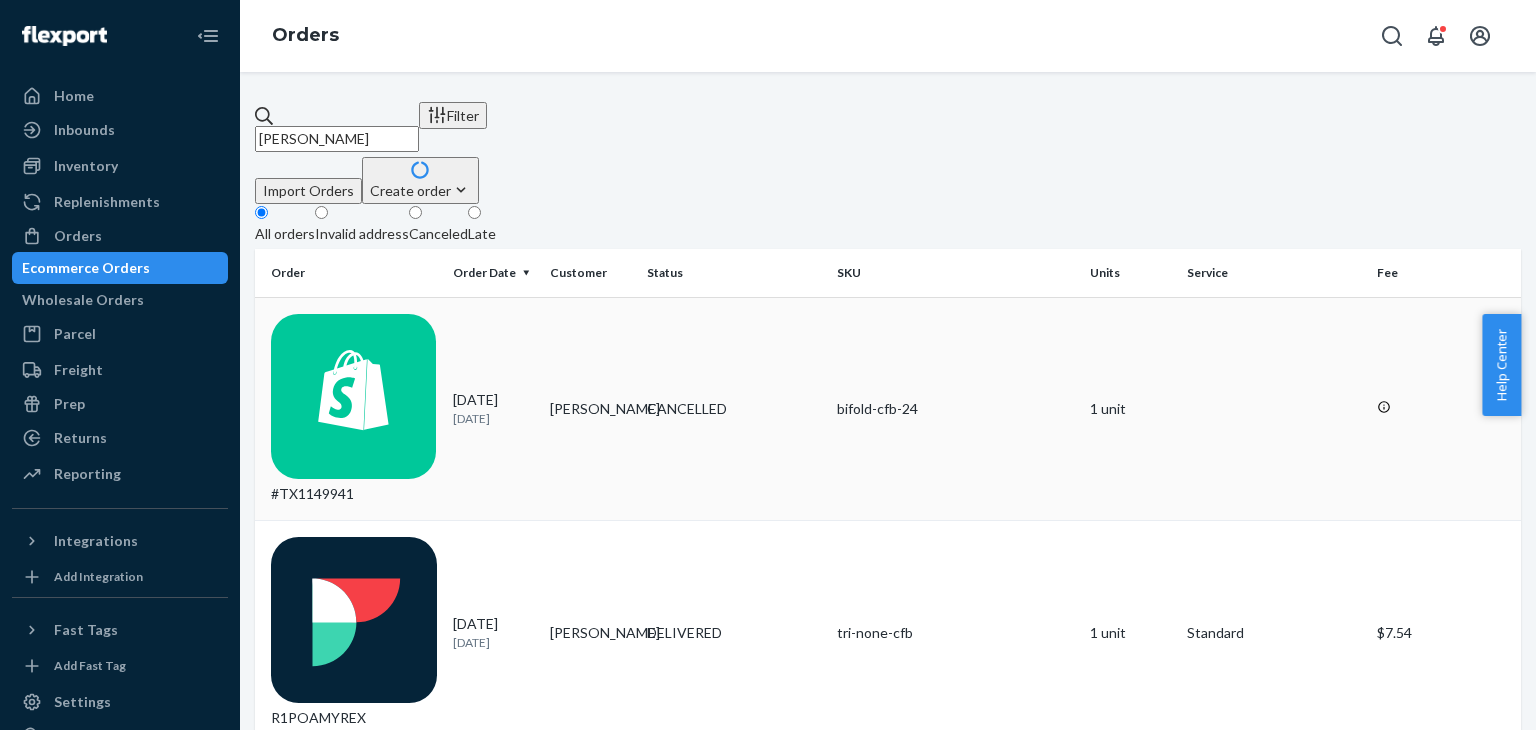 click on "[PERSON_NAME]" at bounding box center [590, 409] 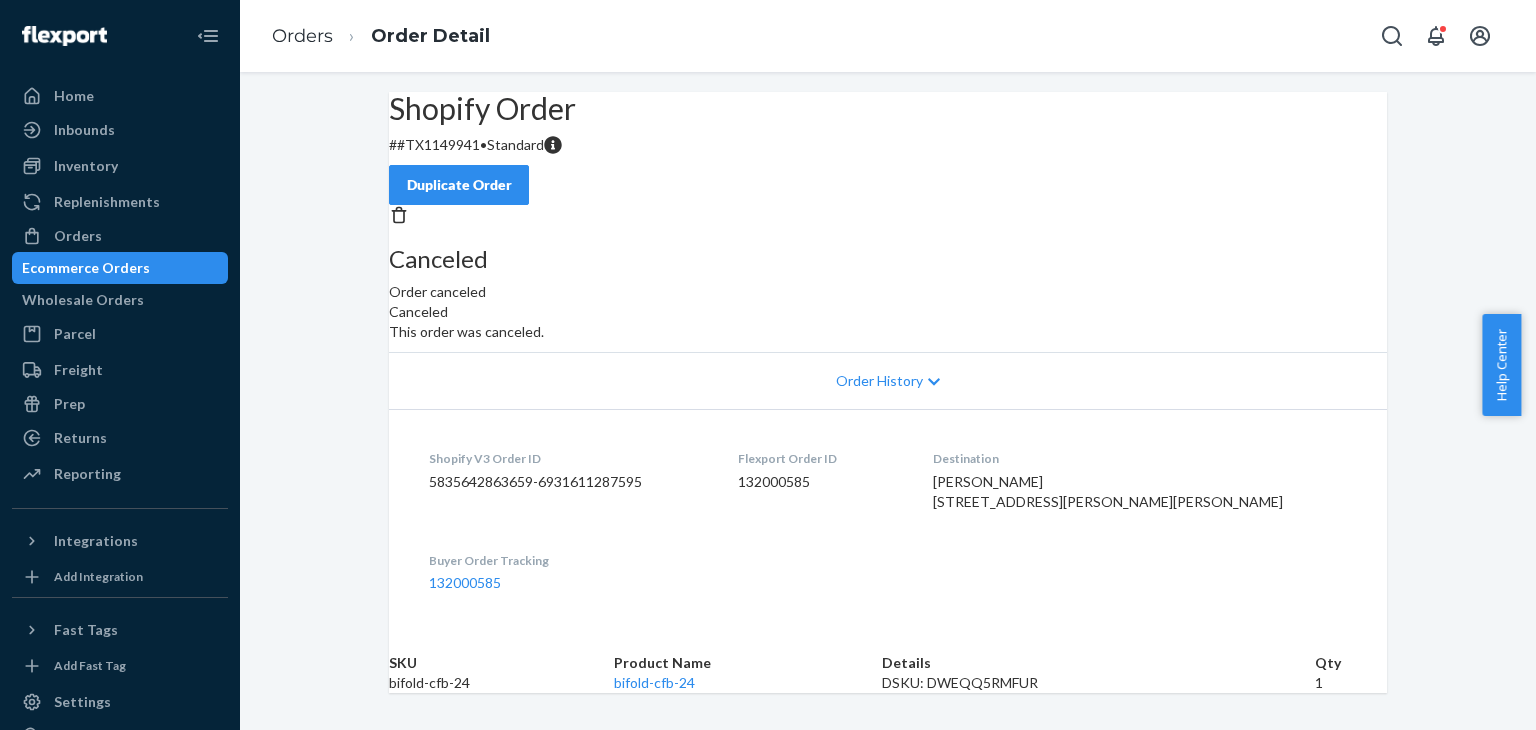 scroll, scrollTop: 0, scrollLeft: 0, axis: both 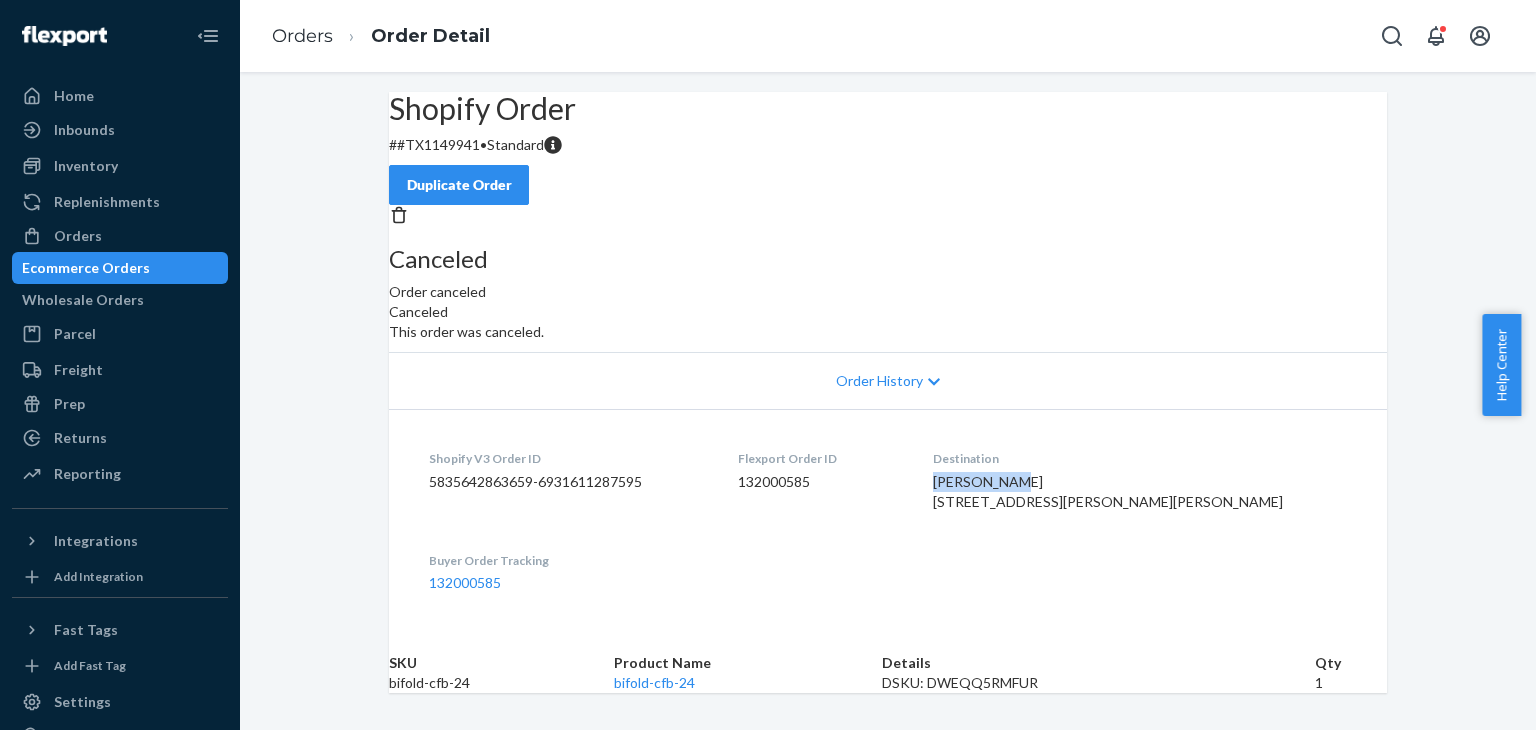 drag, startPoint x: 1148, startPoint y: 571, endPoint x: 1051, endPoint y: 577, distance: 97.18539 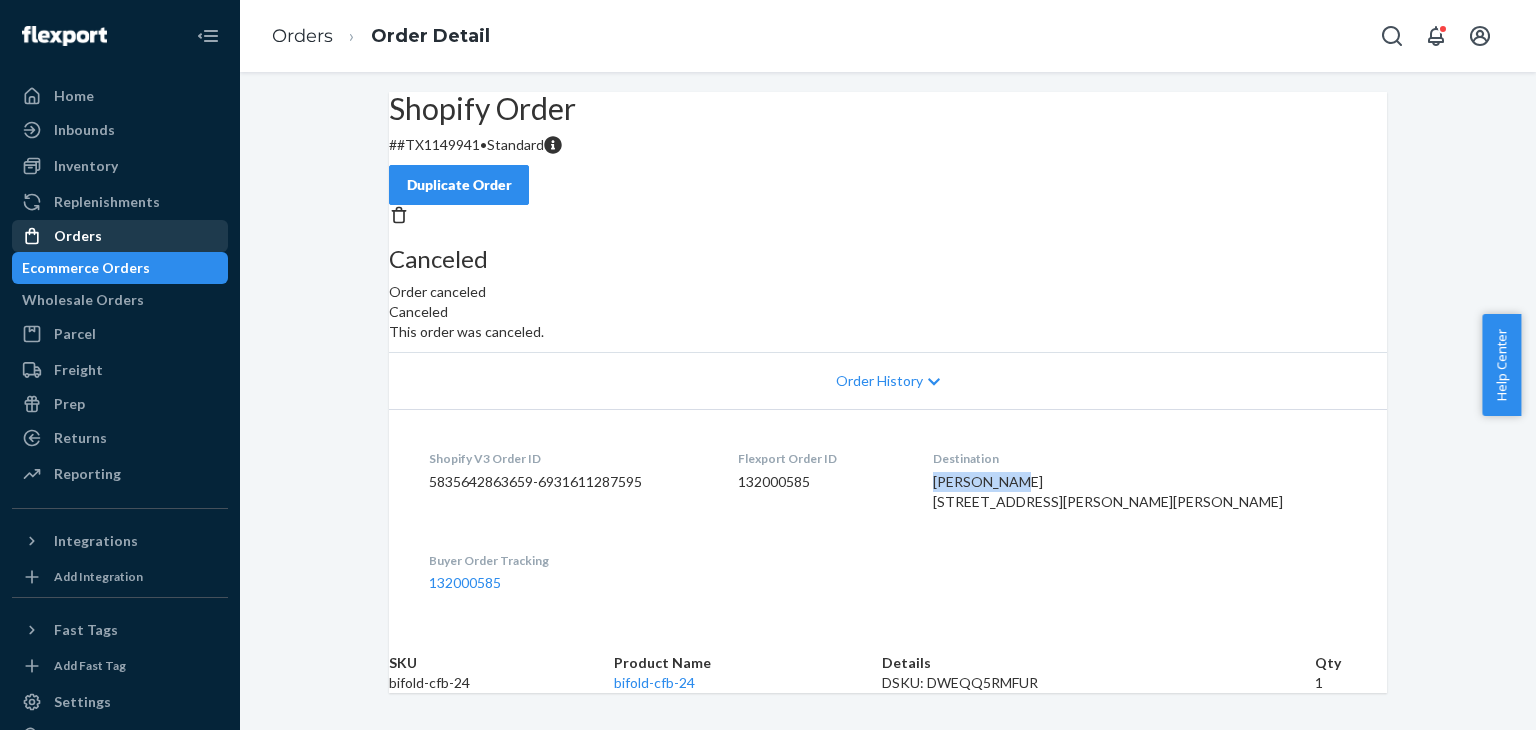 click on "Orders" at bounding box center (120, 236) 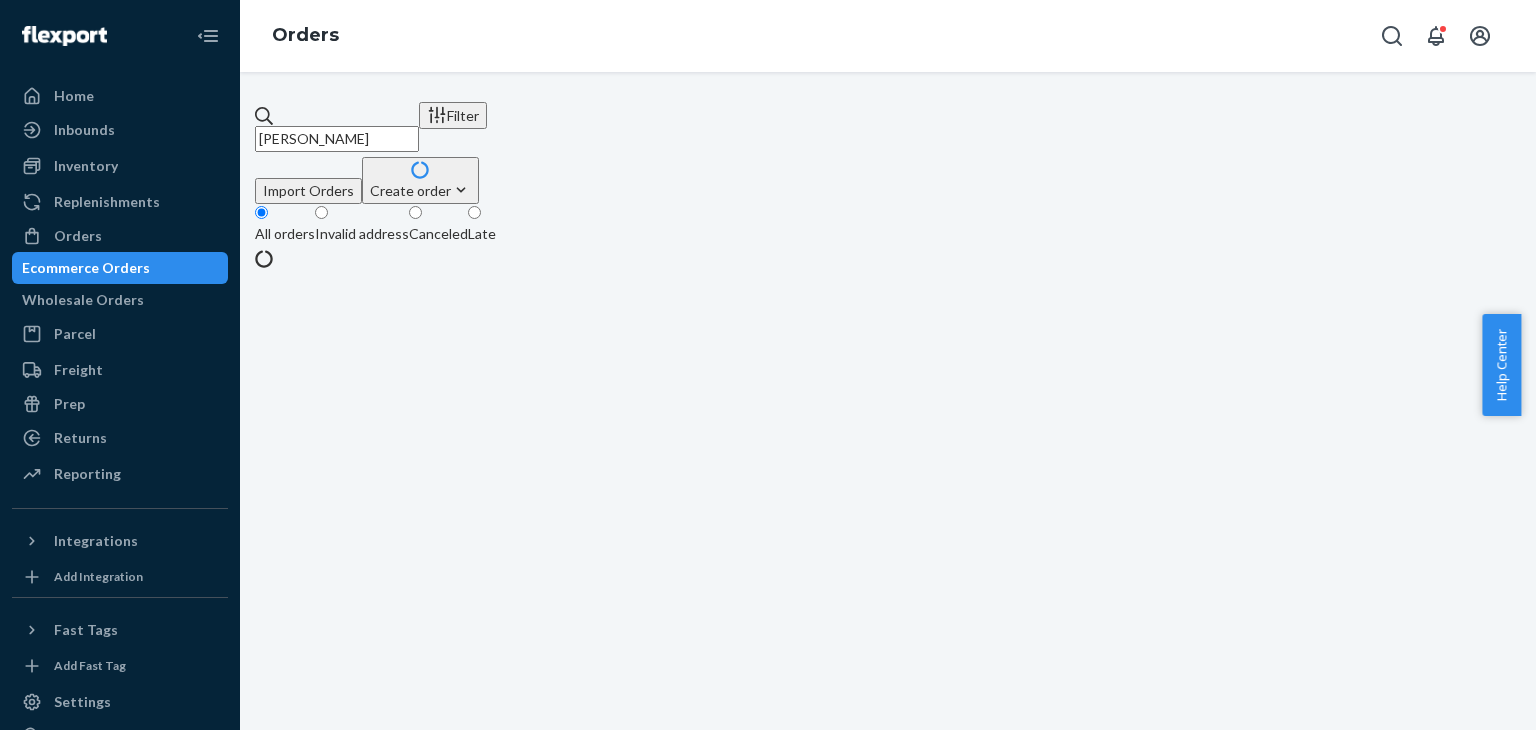 click on "[PERSON_NAME]" at bounding box center [337, 139] 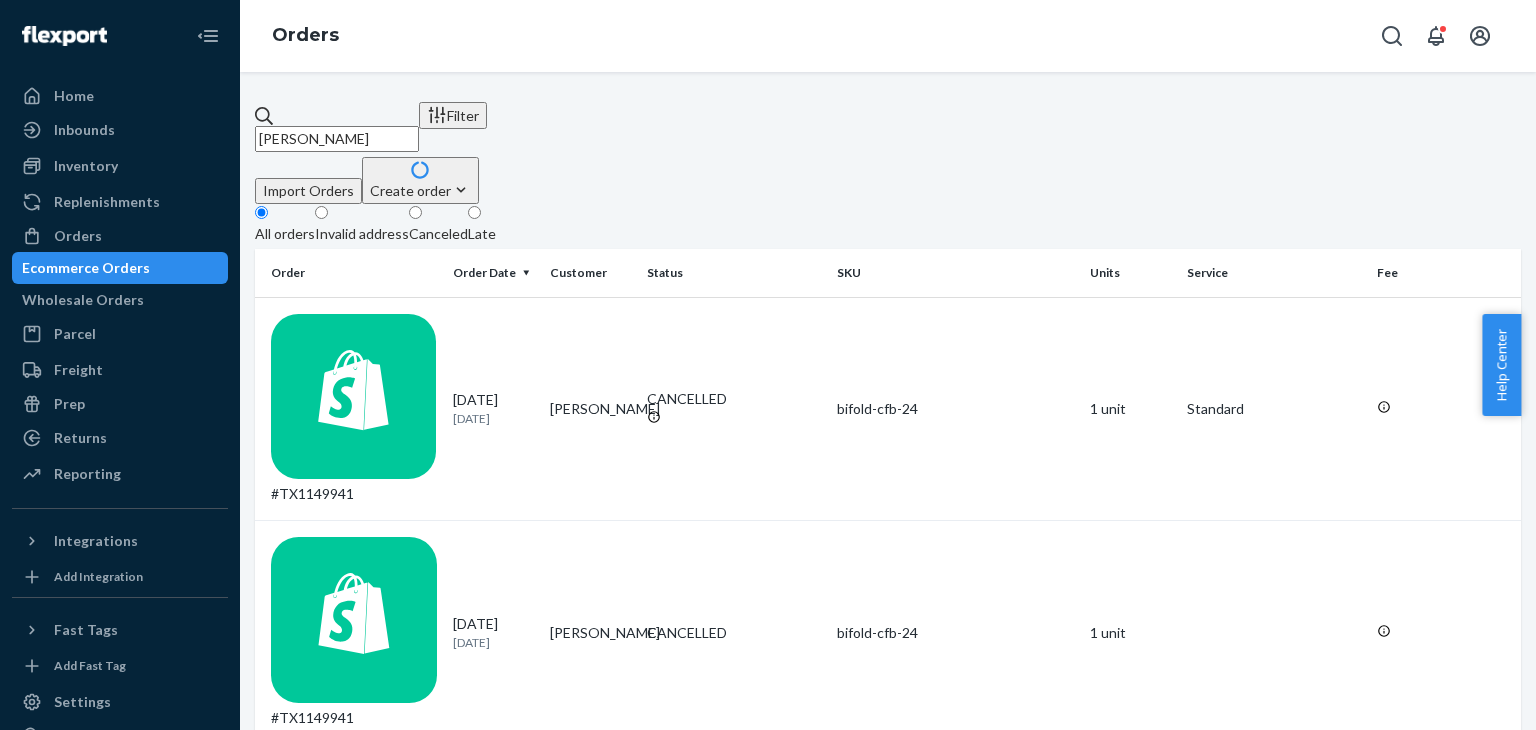 click on "[DATE] [DATE]" at bounding box center [493, 856] 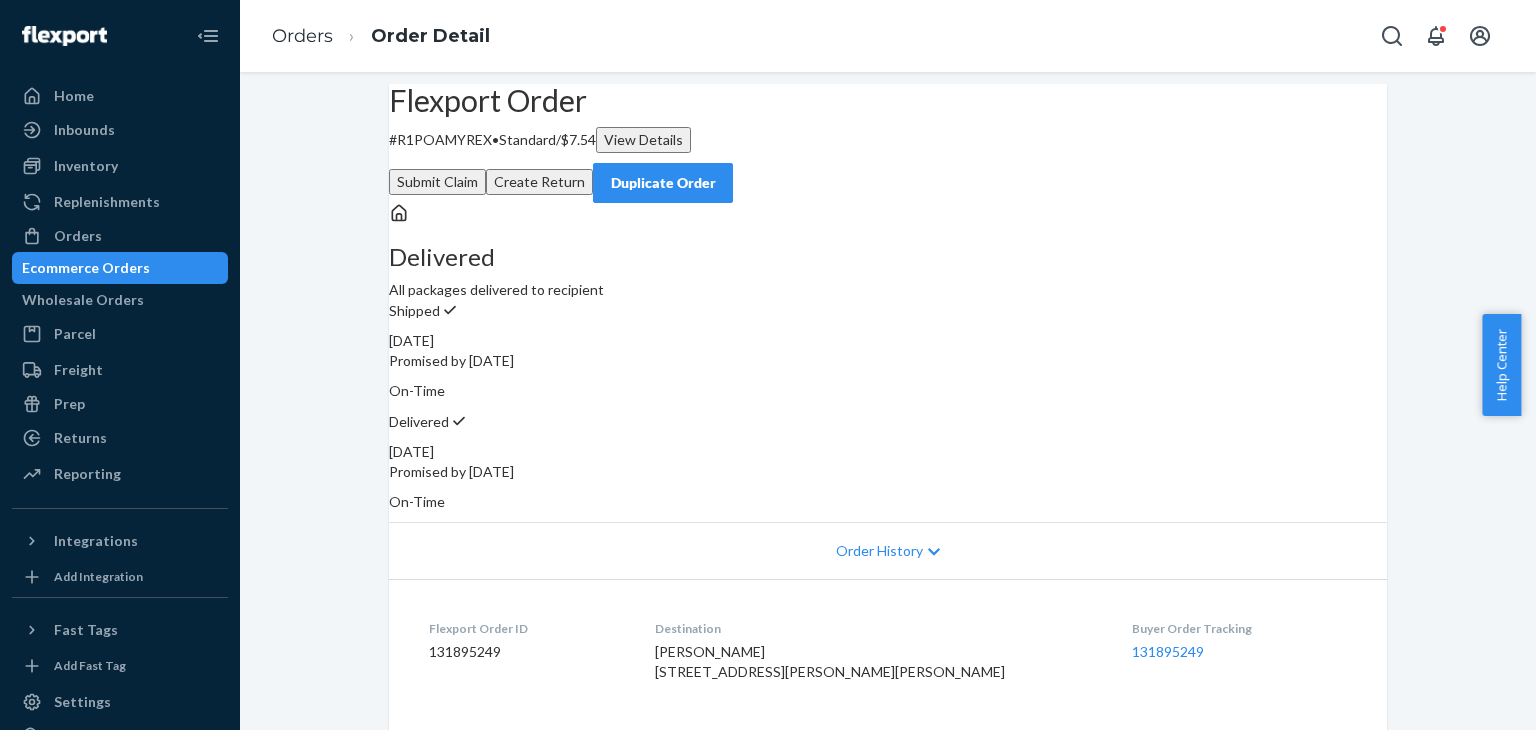 scroll, scrollTop: 0, scrollLeft: 0, axis: both 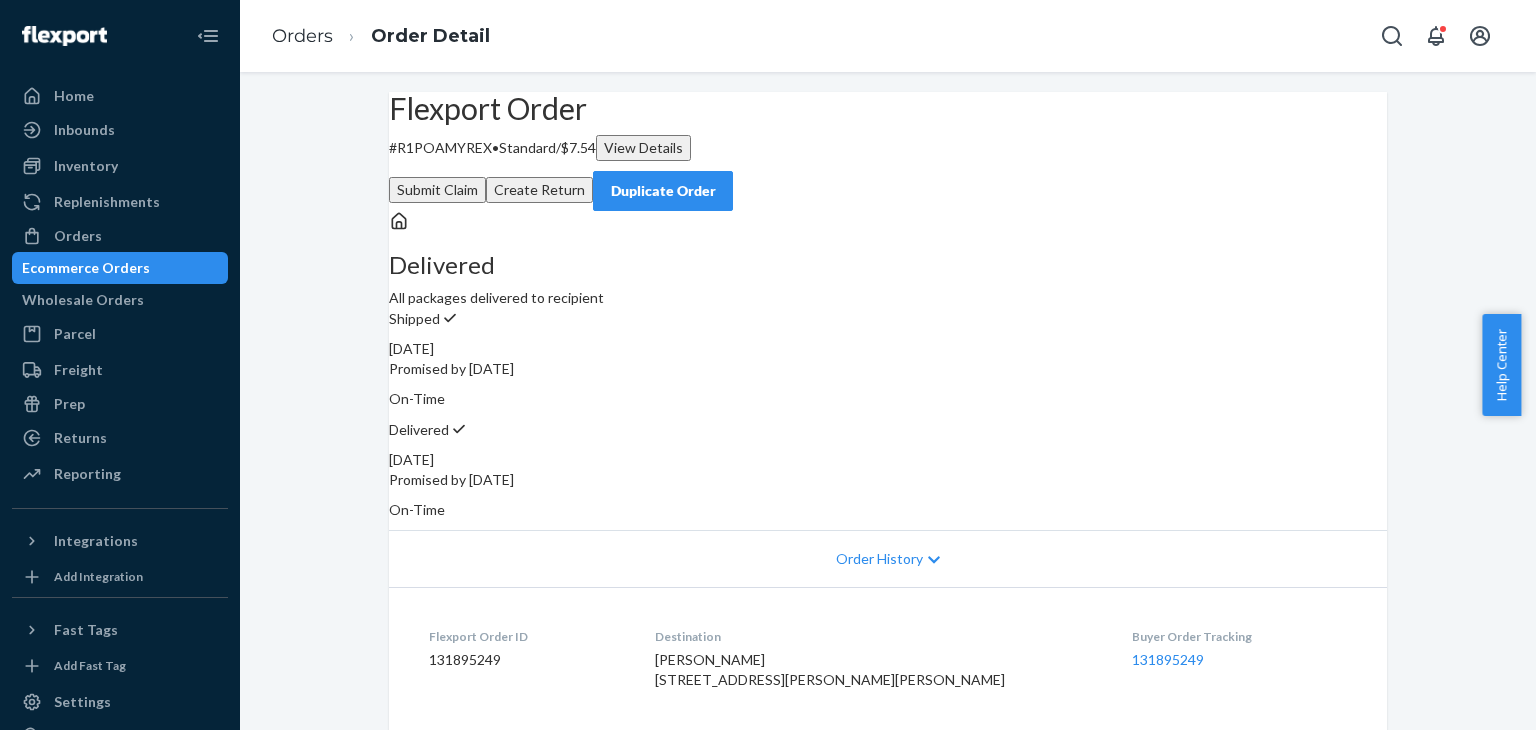 click on "Create Return" at bounding box center (539, 190) 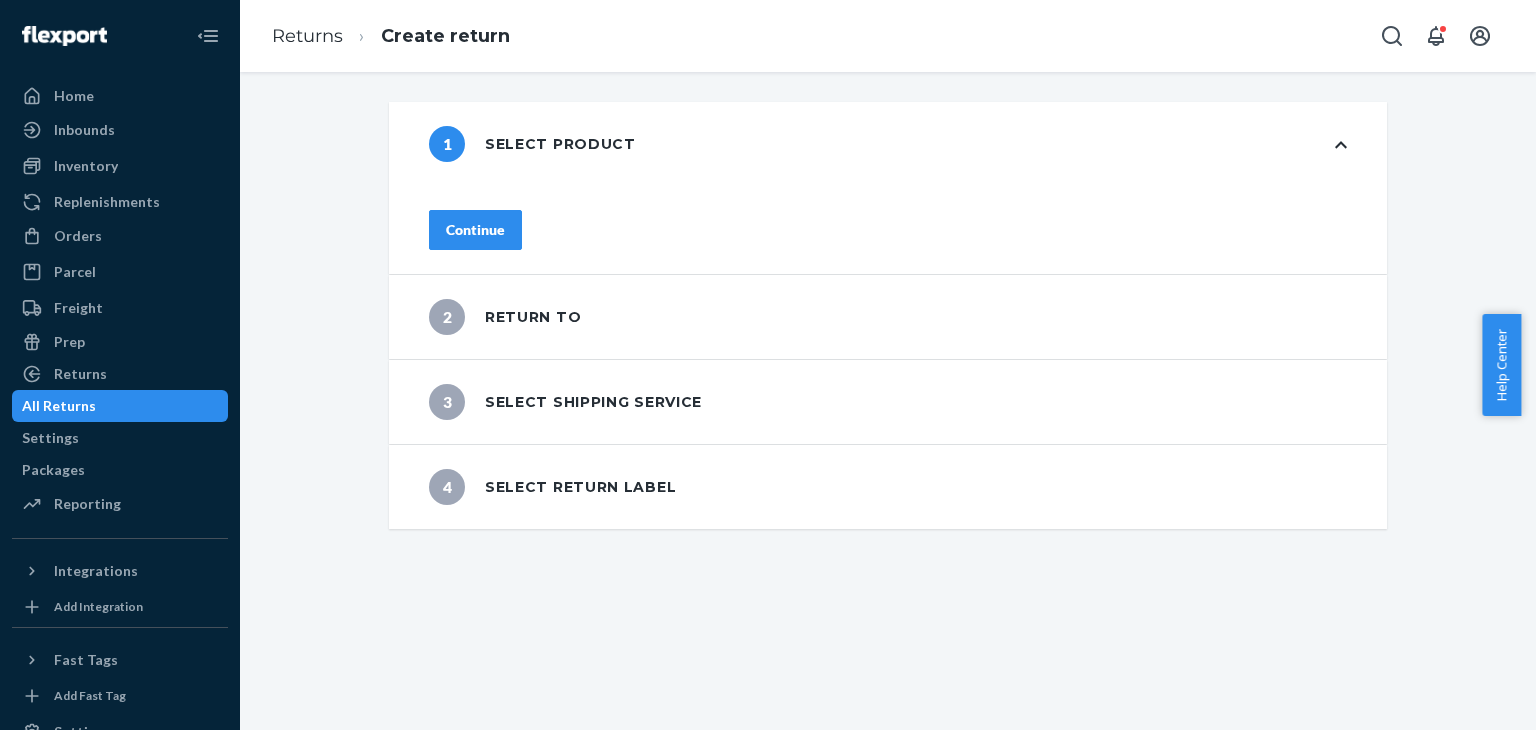 click on "Continue" at bounding box center [475, 230] 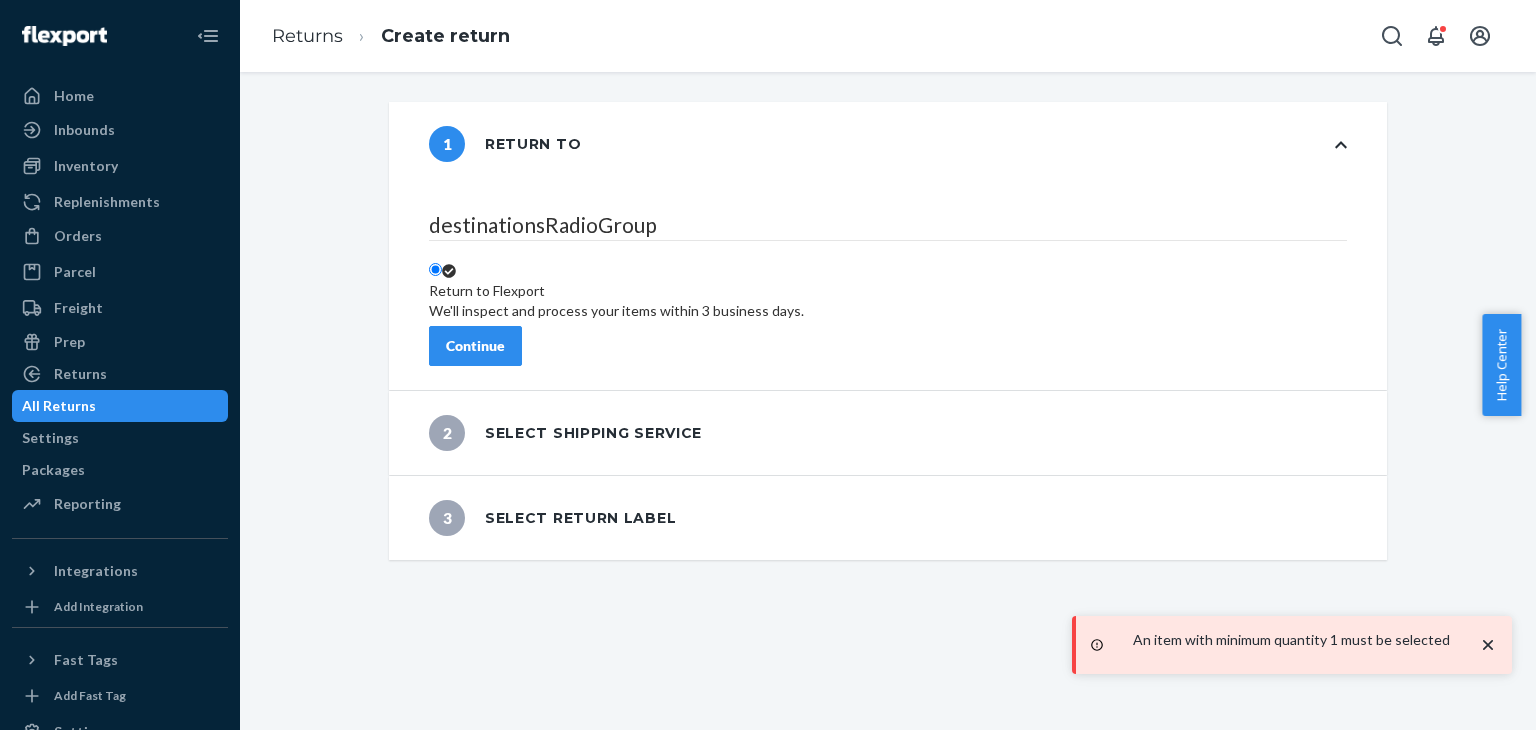 click on "Continue" at bounding box center (475, 346) 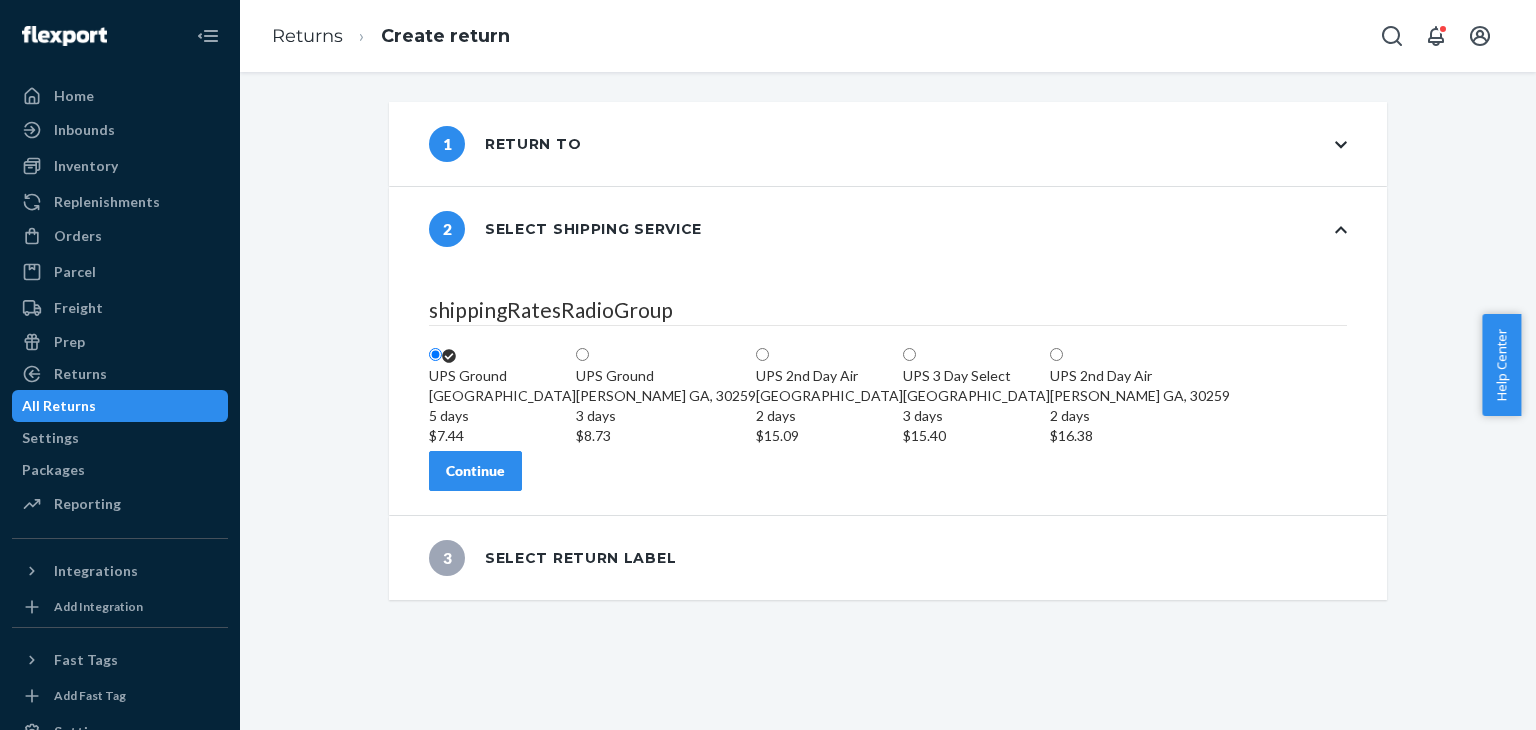 click on "Continue" at bounding box center [475, 471] 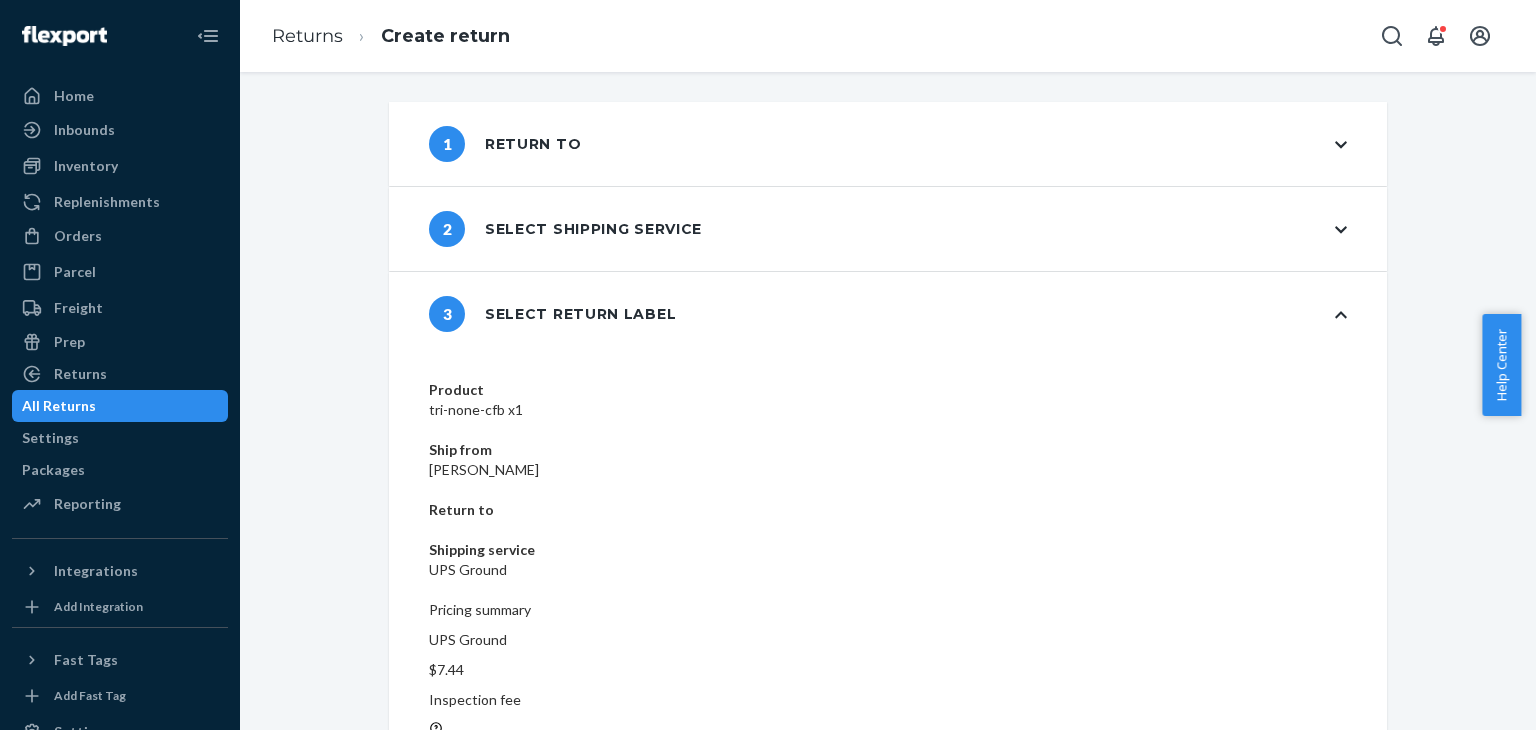 click on "Create return label" at bounding box center [508, 911] 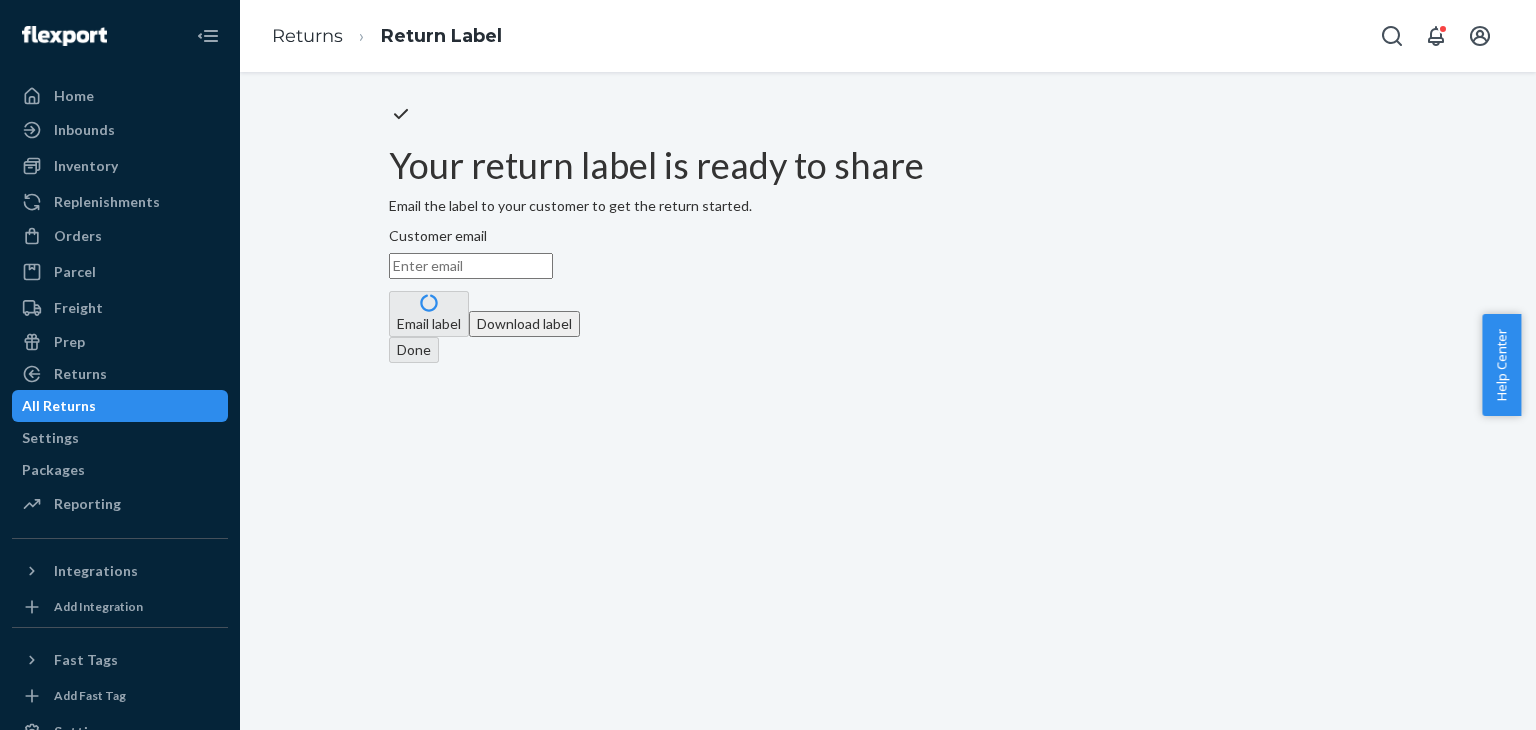click on "Download label" at bounding box center [524, 324] 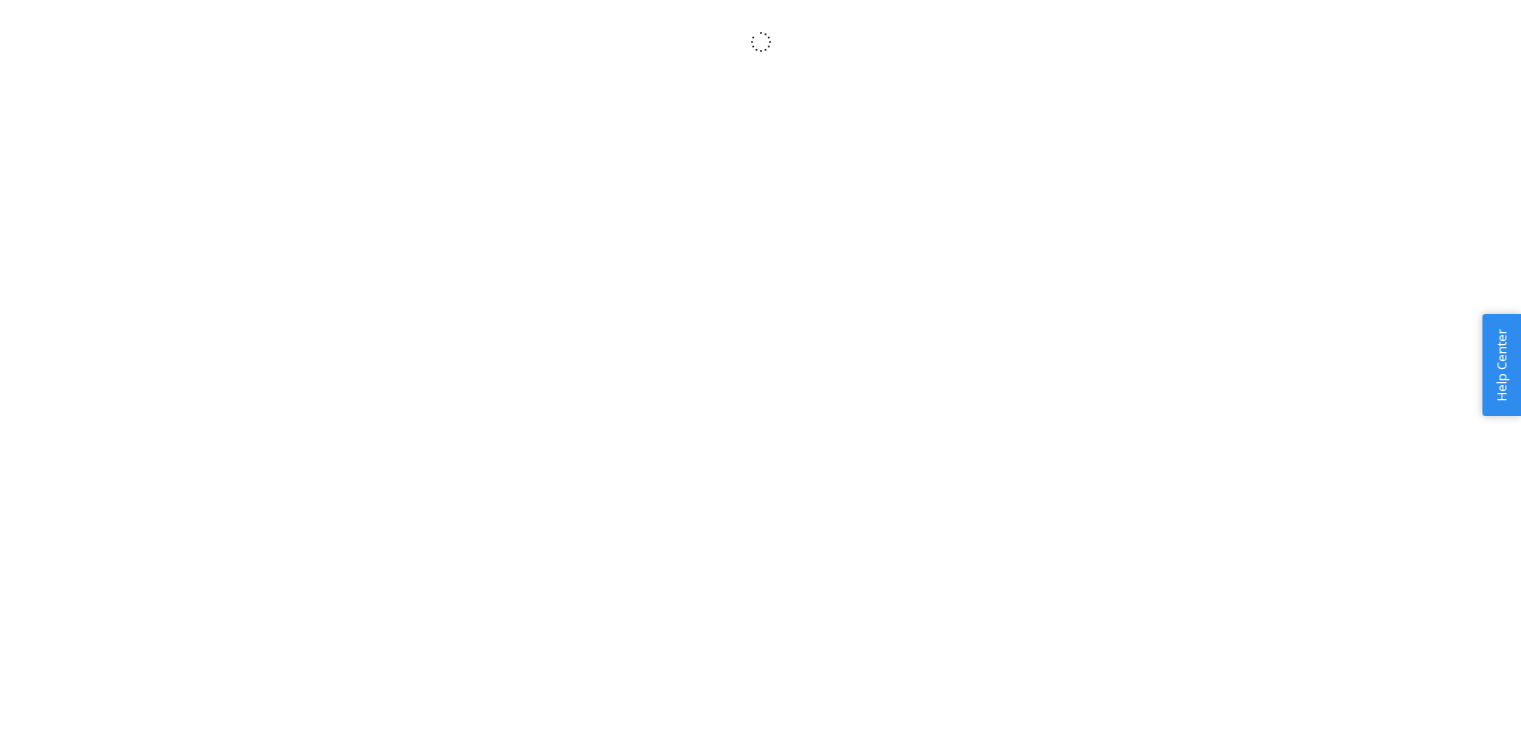 scroll, scrollTop: 0, scrollLeft: 0, axis: both 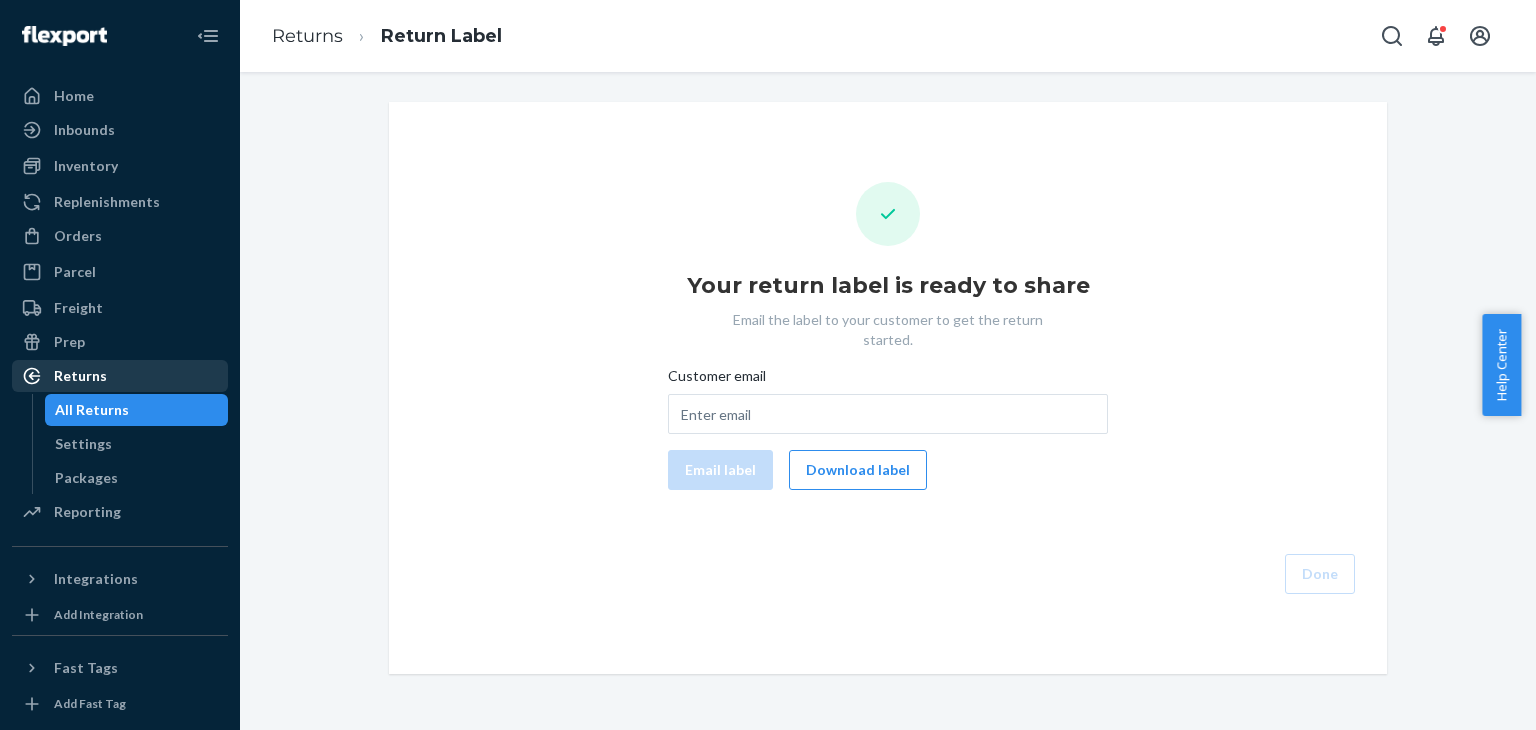 click on "Returns" at bounding box center [120, 376] 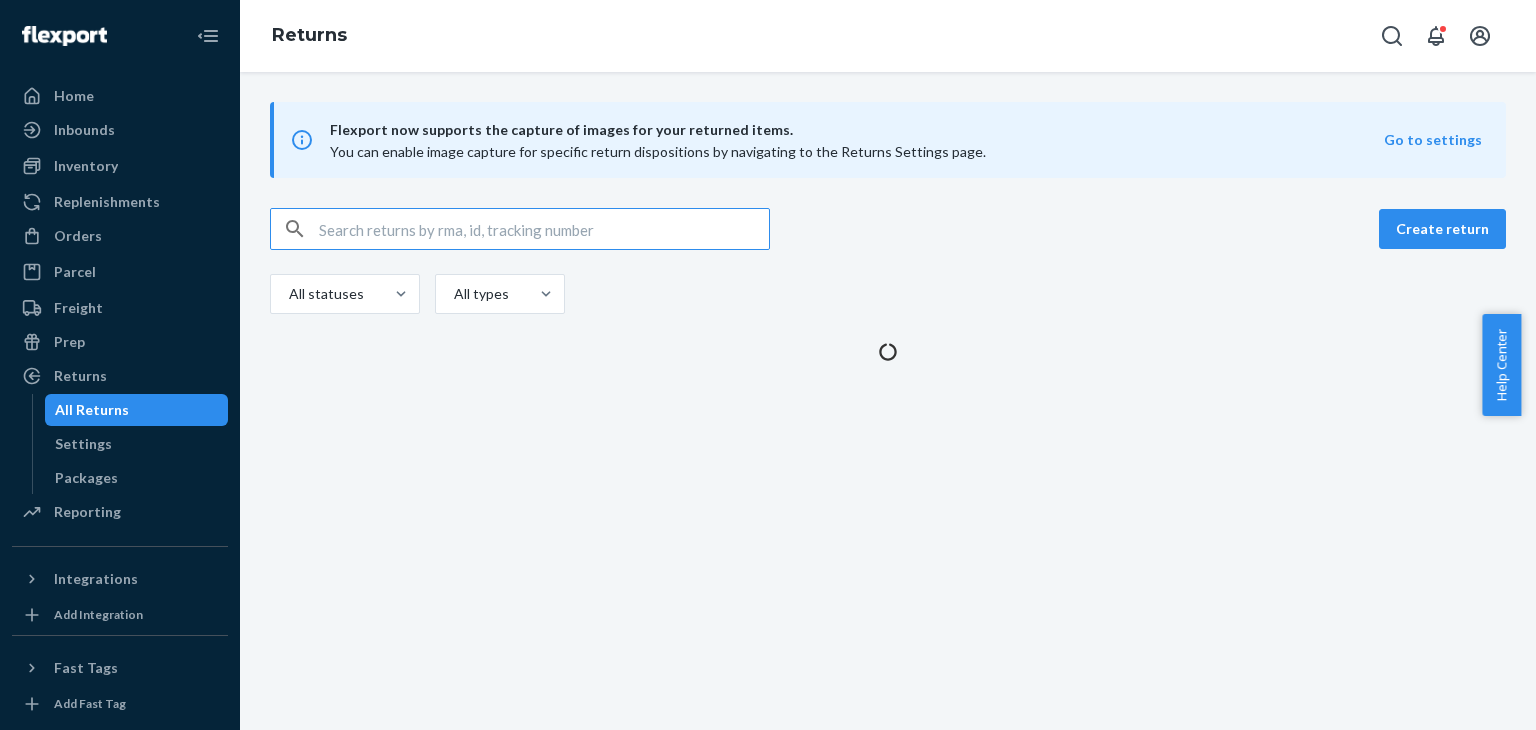 click at bounding box center [544, 229] 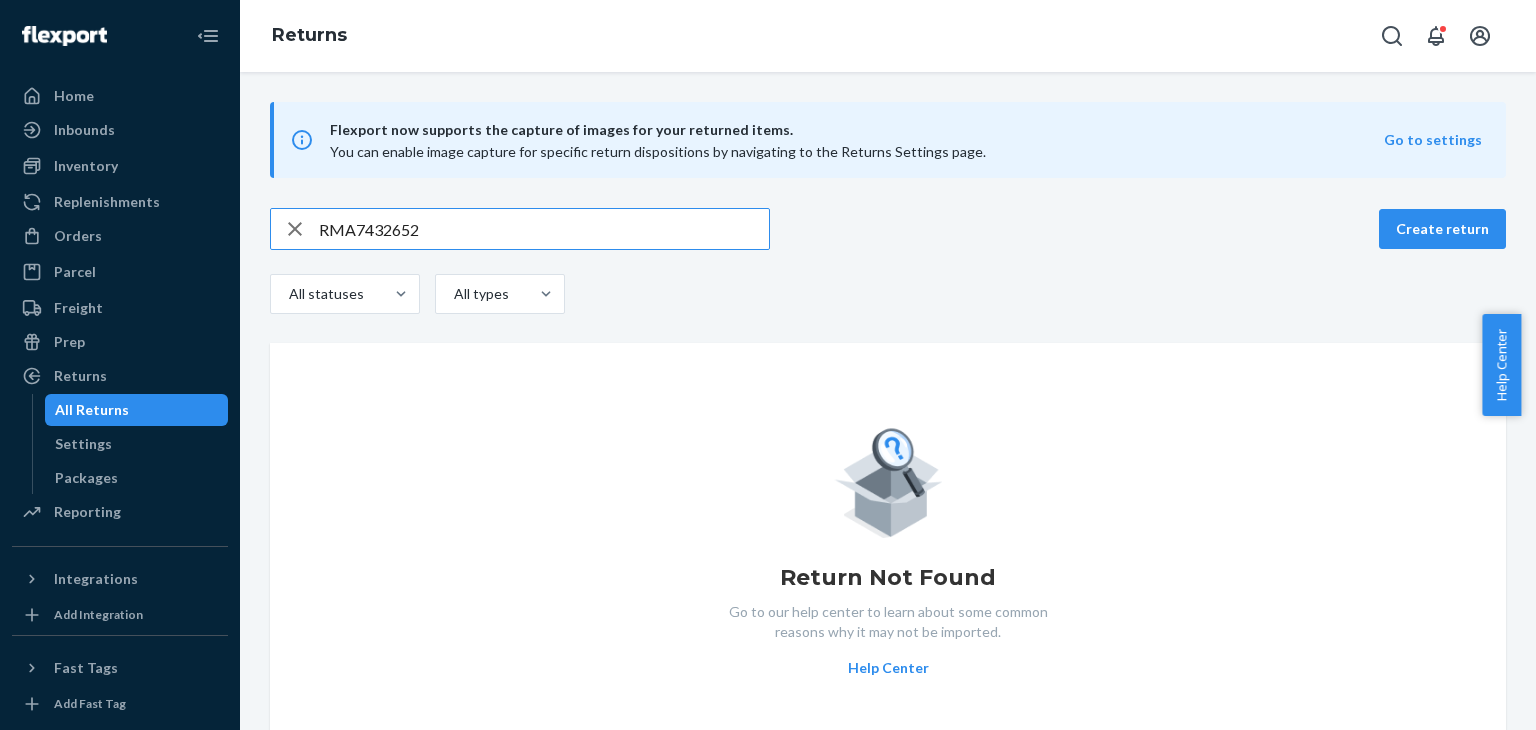 drag, startPoint x: 558, startPoint y: 236, endPoint x: 368, endPoint y: 217, distance: 190.94763 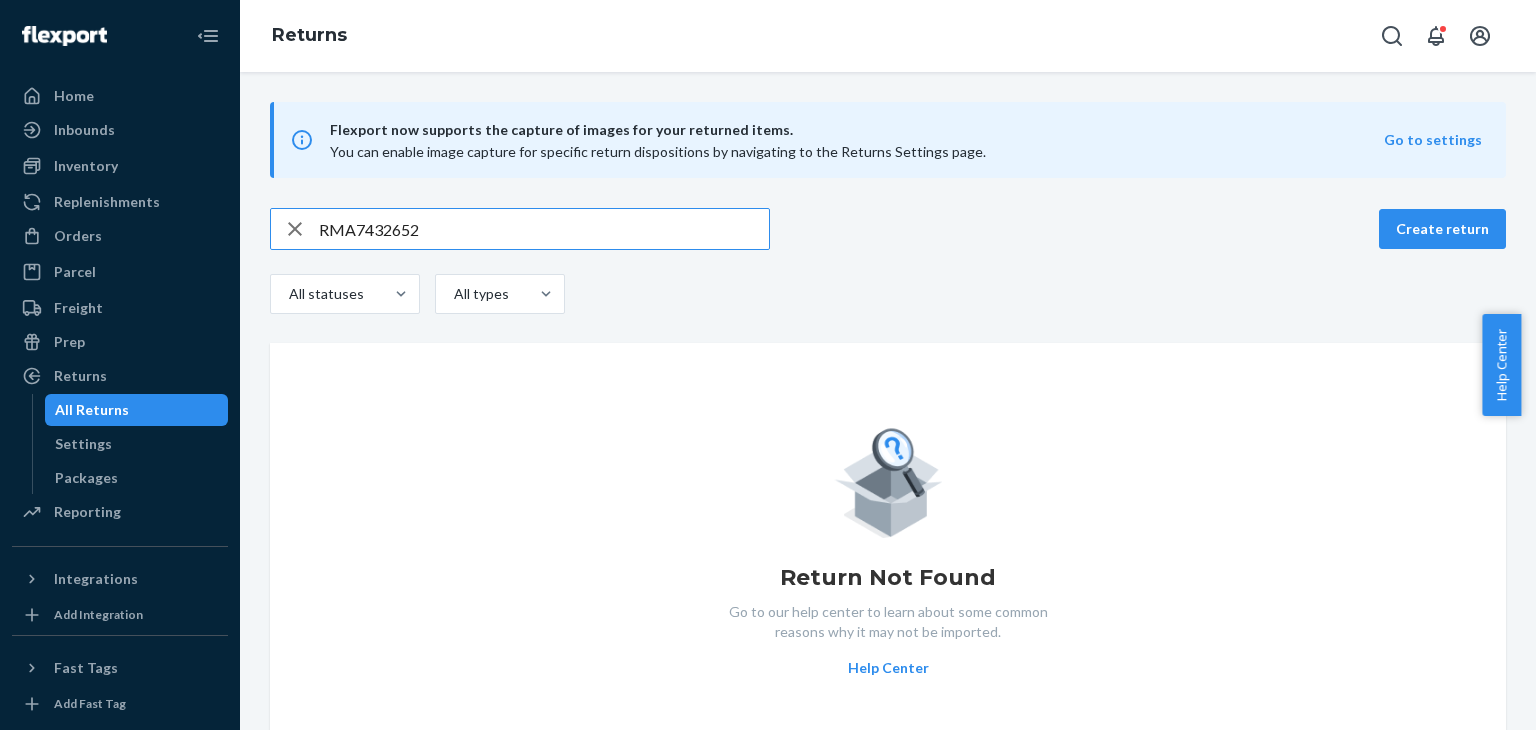 click on "RMA7432652" at bounding box center (544, 229) 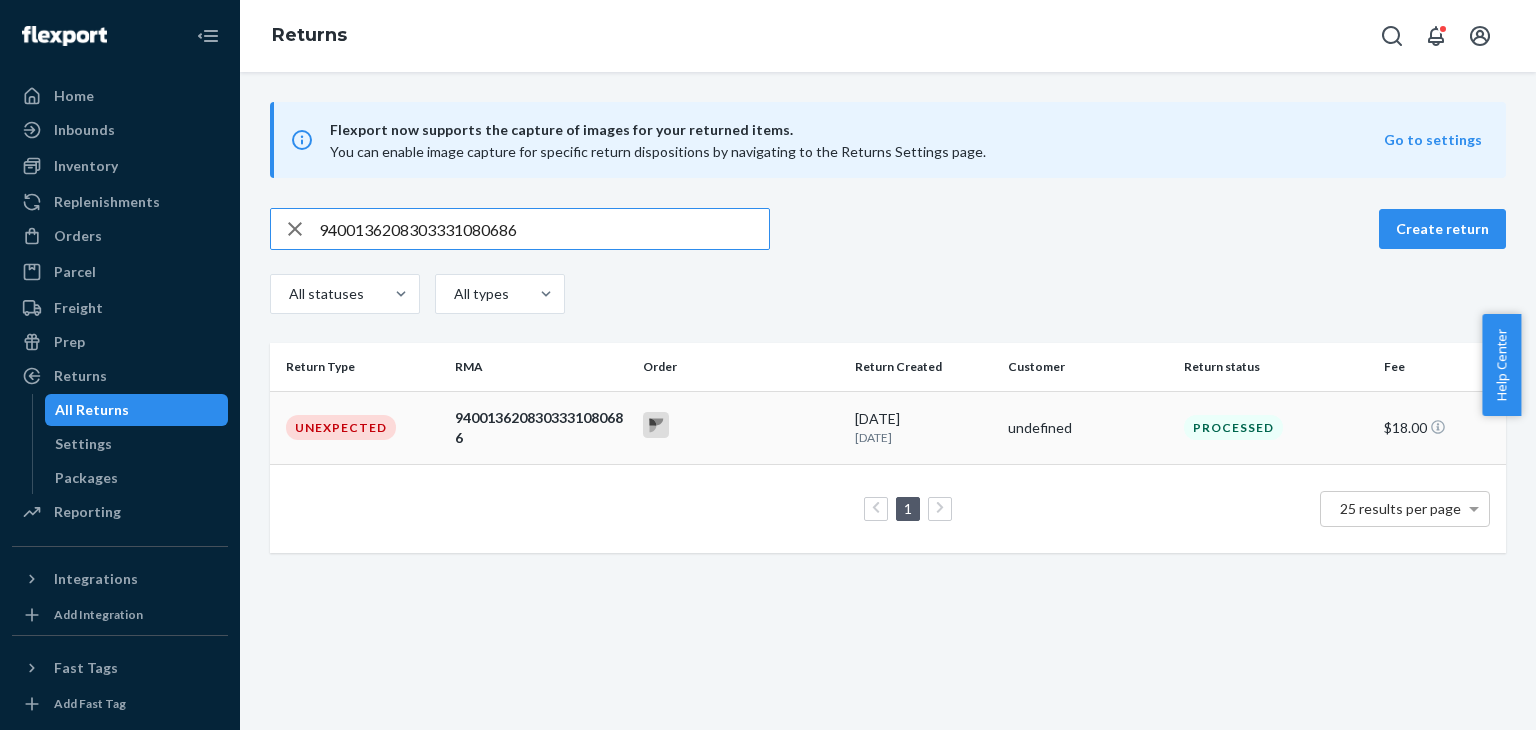 type on "9400136208303331080686" 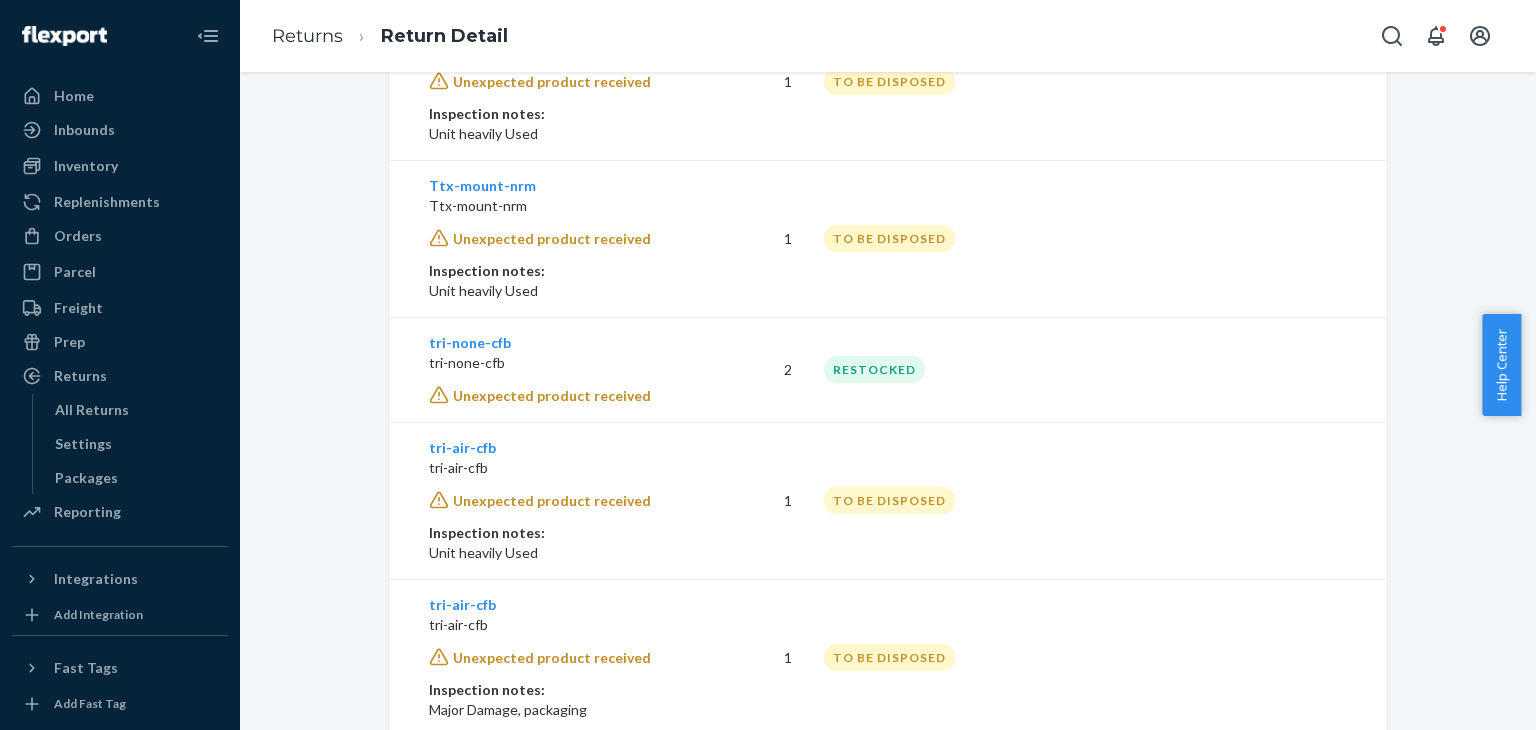 scroll, scrollTop: 774, scrollLeft: 0, axis: vertical 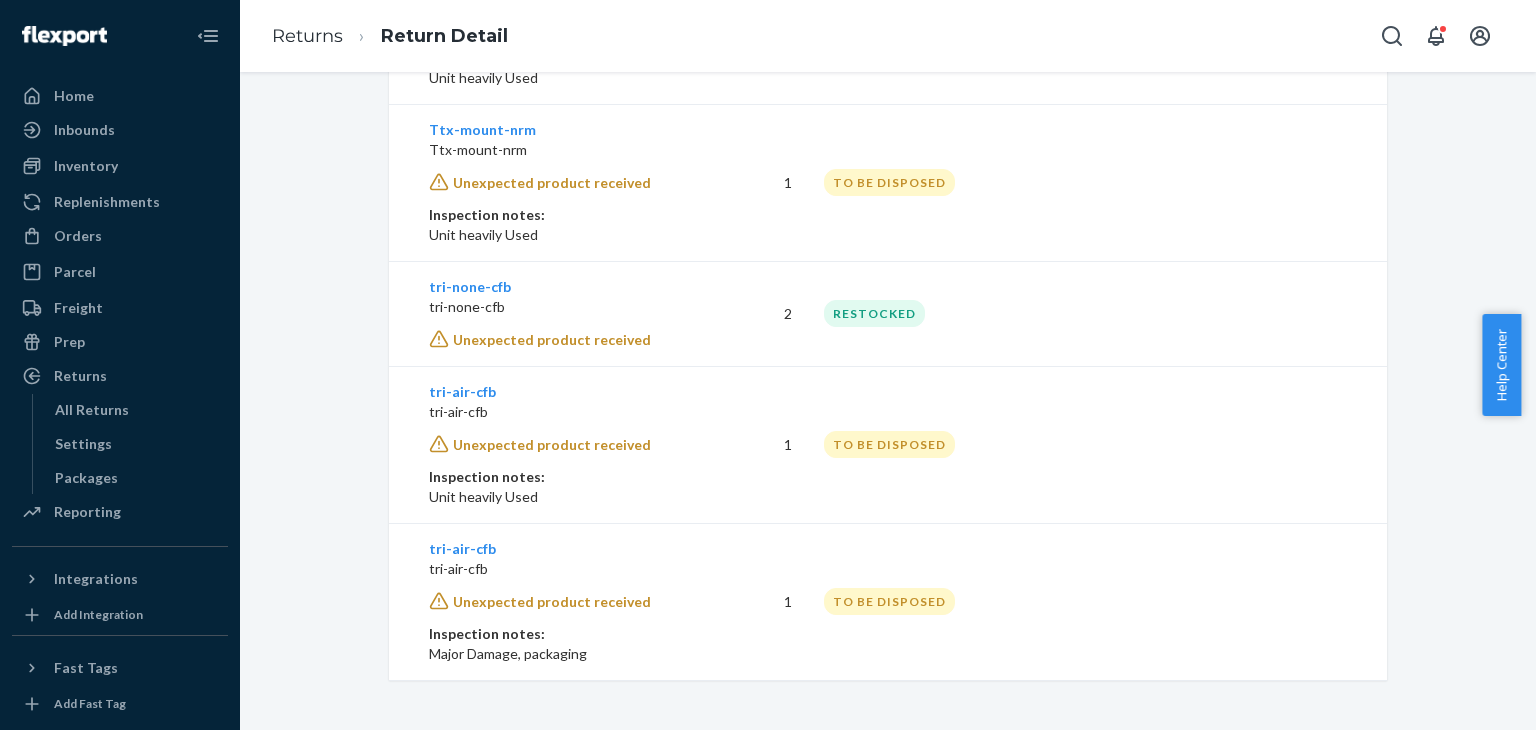 click on "RESTOCKED" at bounding box center (874, 313) 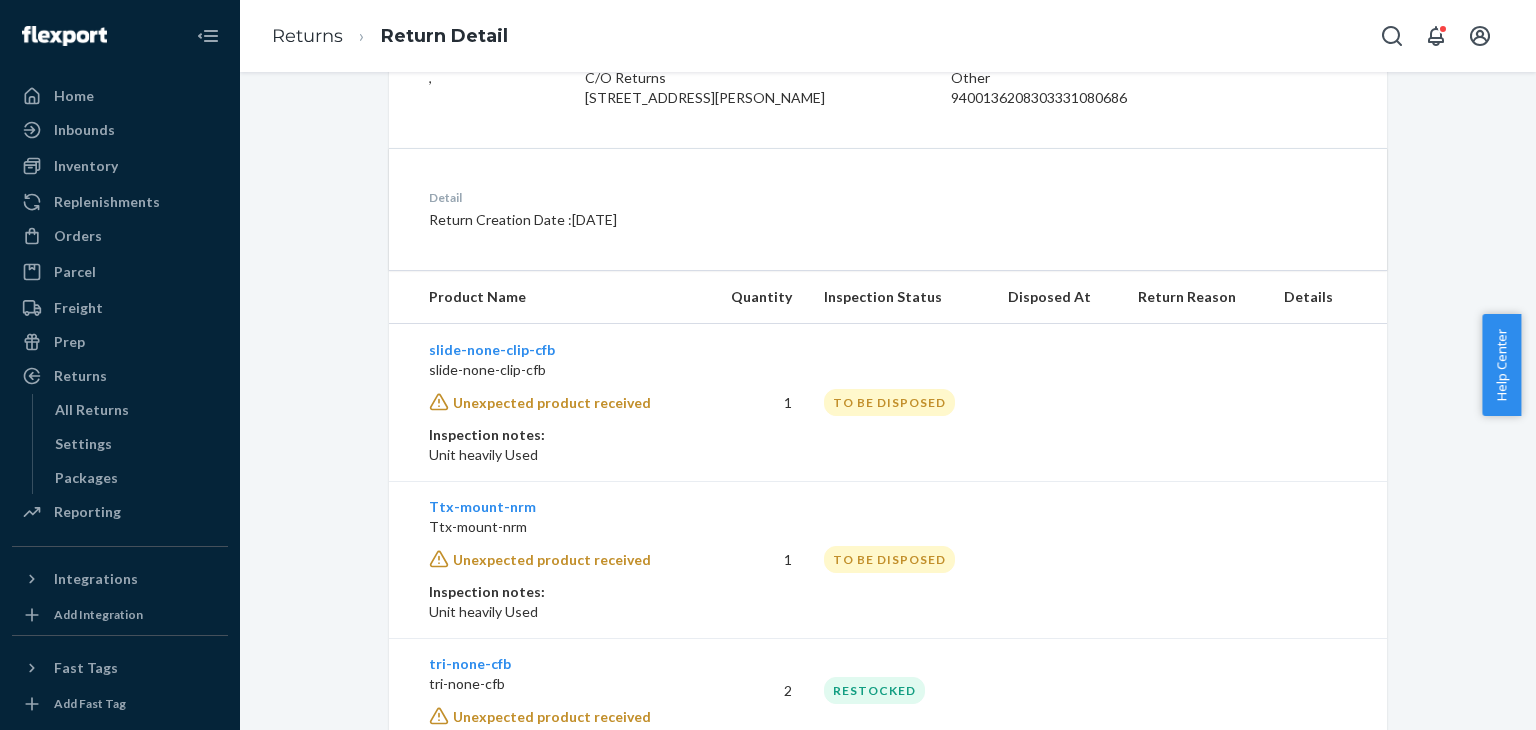 scroll, scrollTop: 374, scrollLeft: 0, axis: vertical 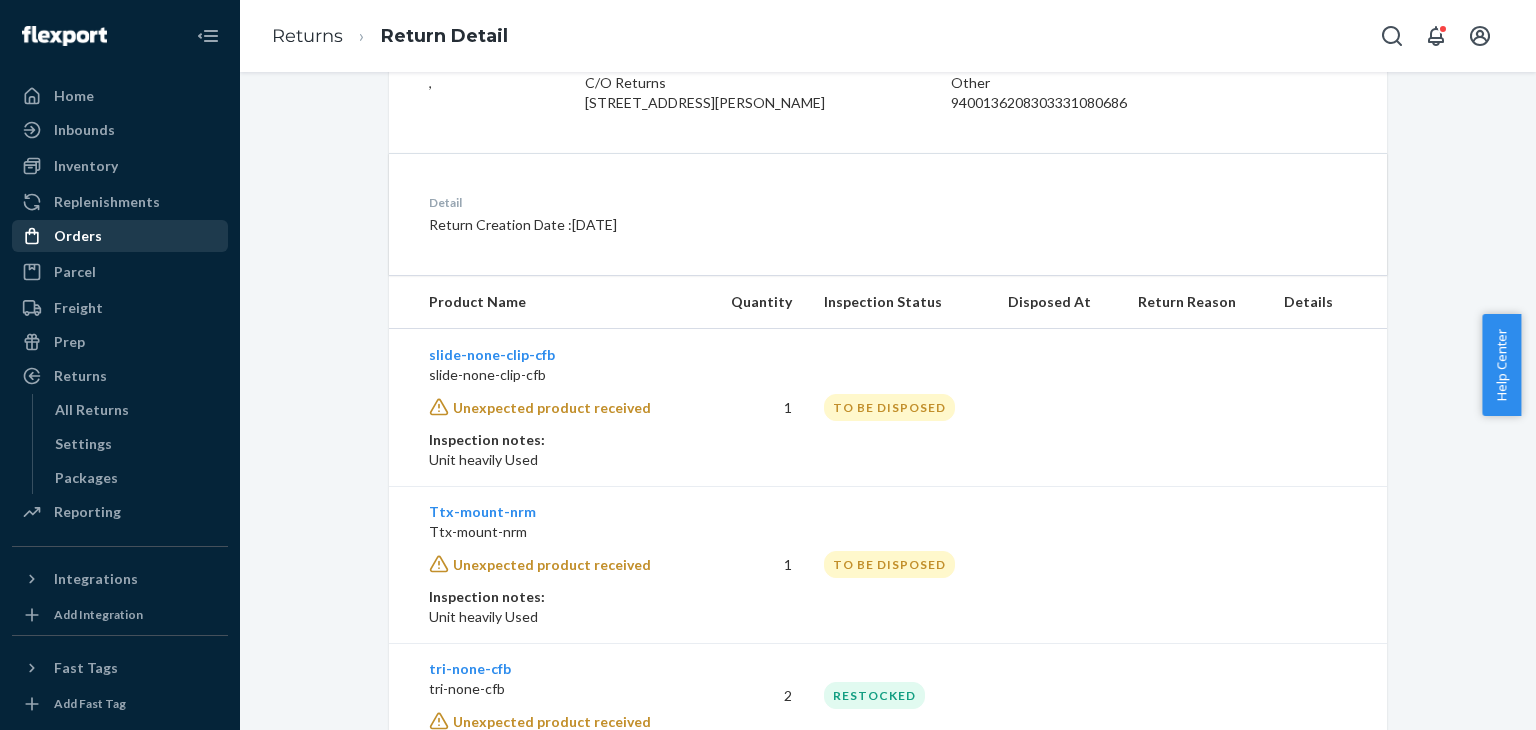 click on "Orders" at bounding box center (120, 236) 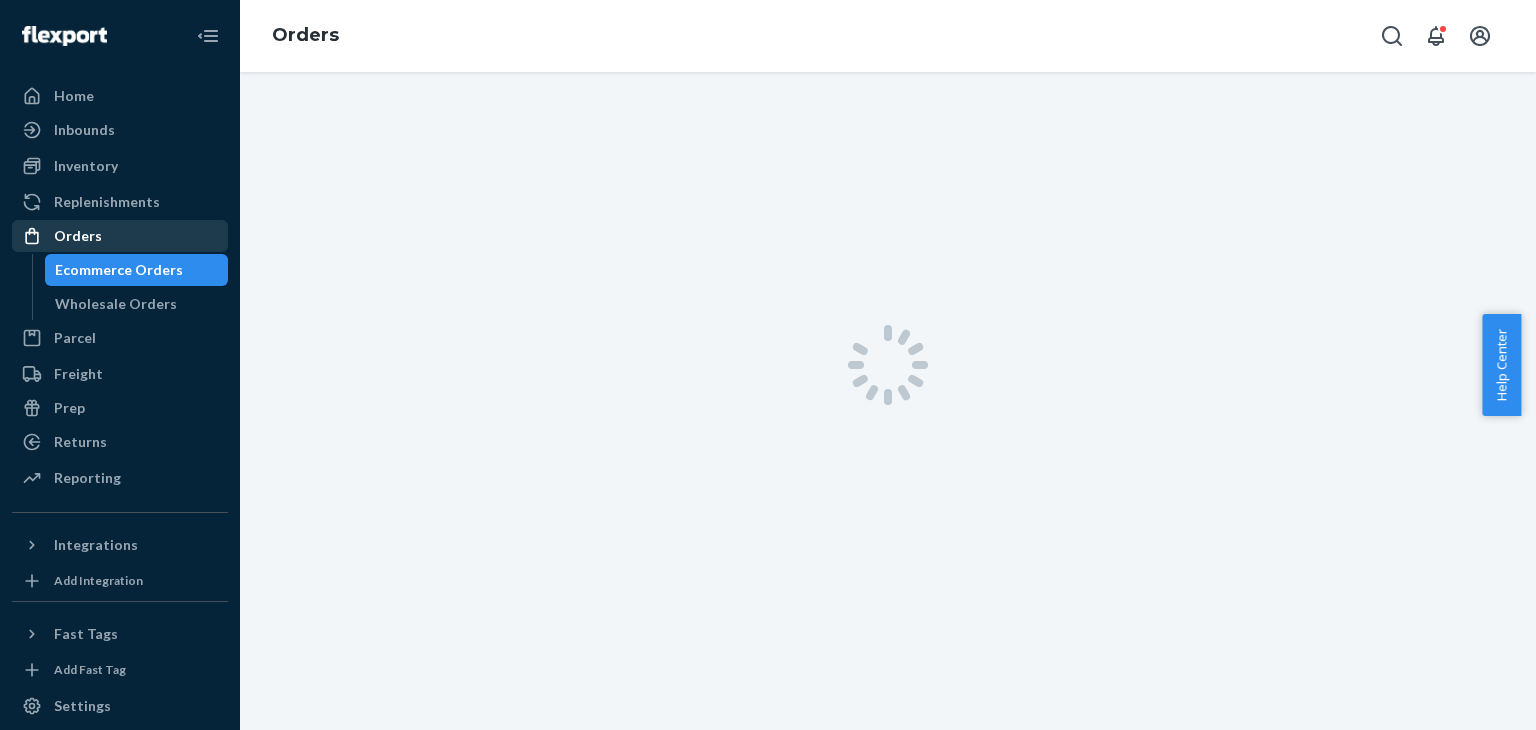scroll, scrollTop: 0, scrollLeft: 0, axis: both 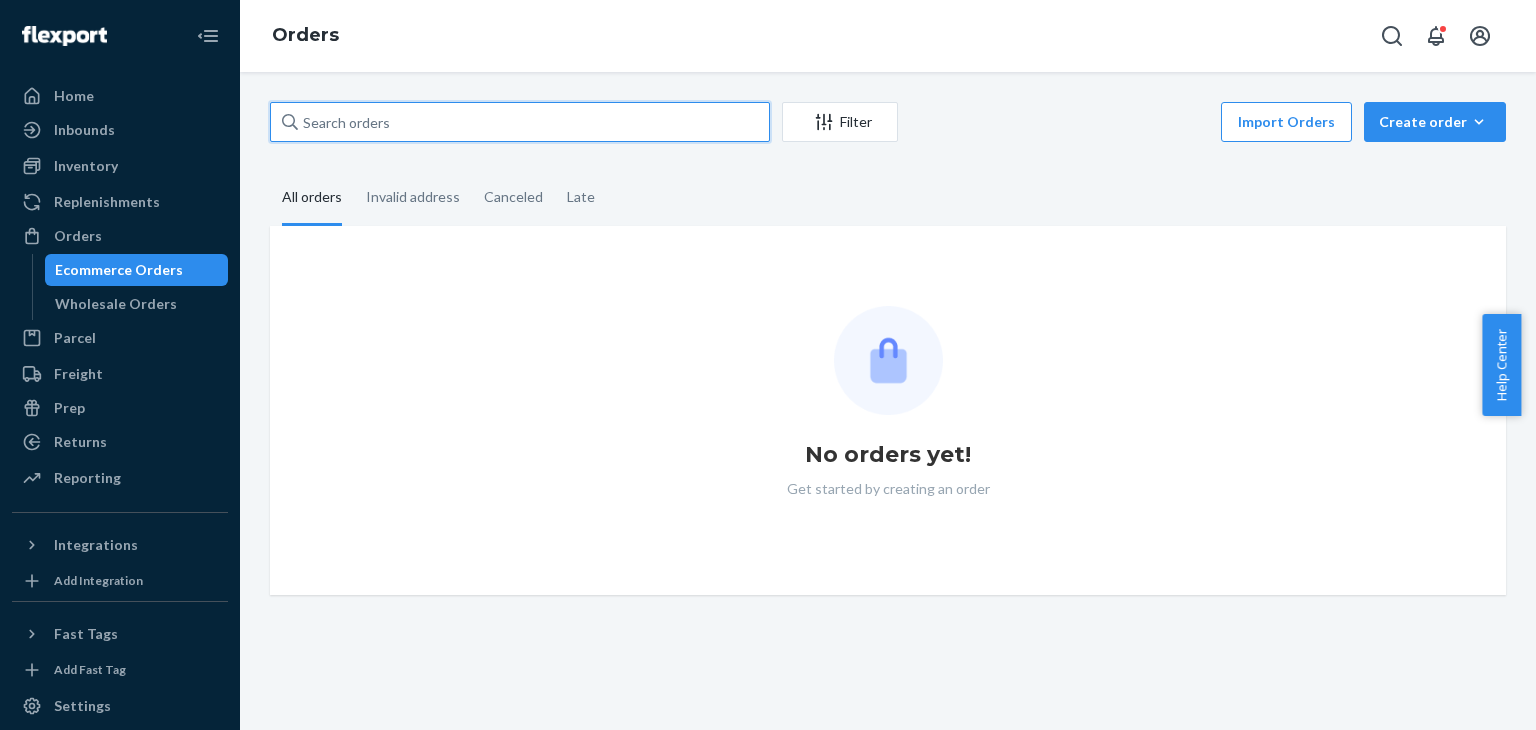 click at bounding box center [520, 122] 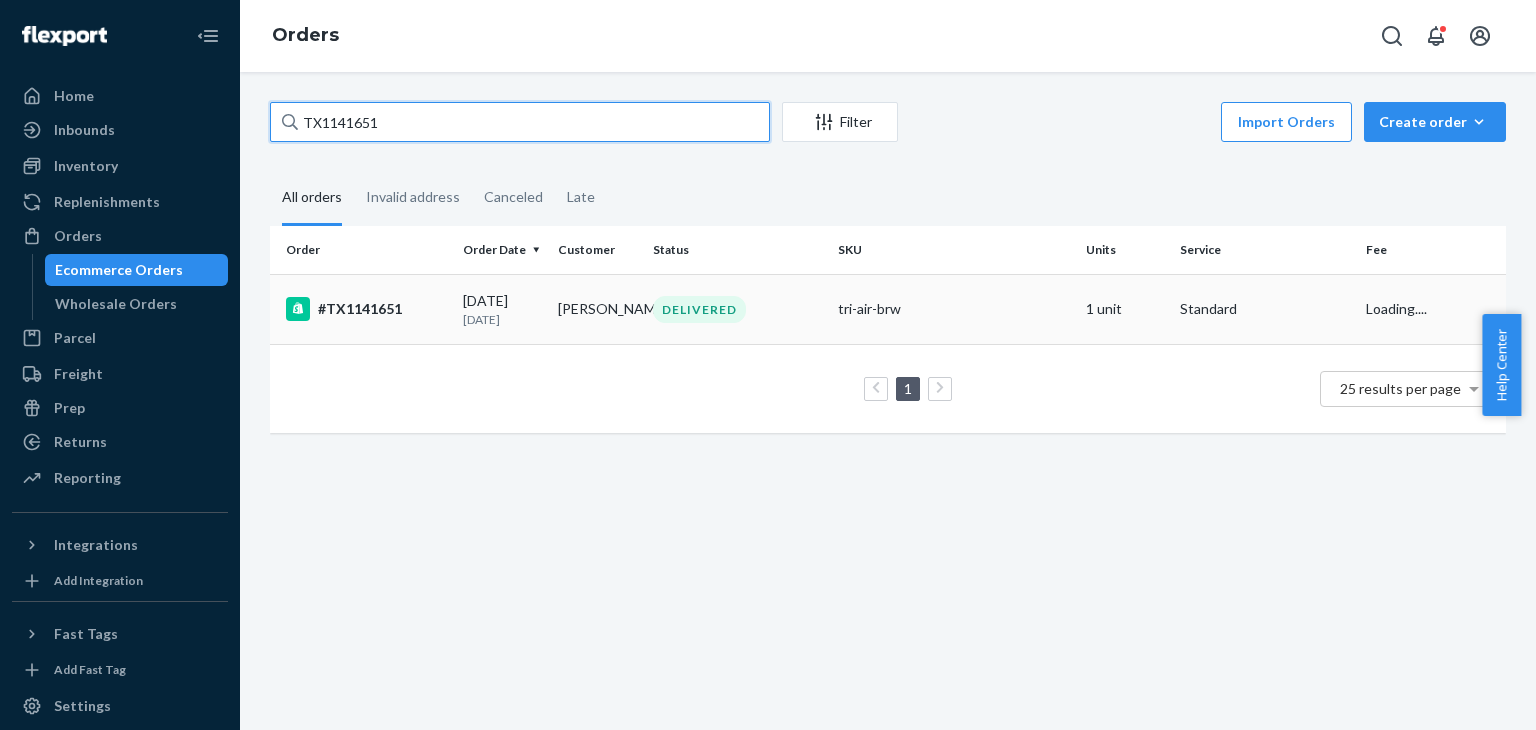 type on "TX1141651" 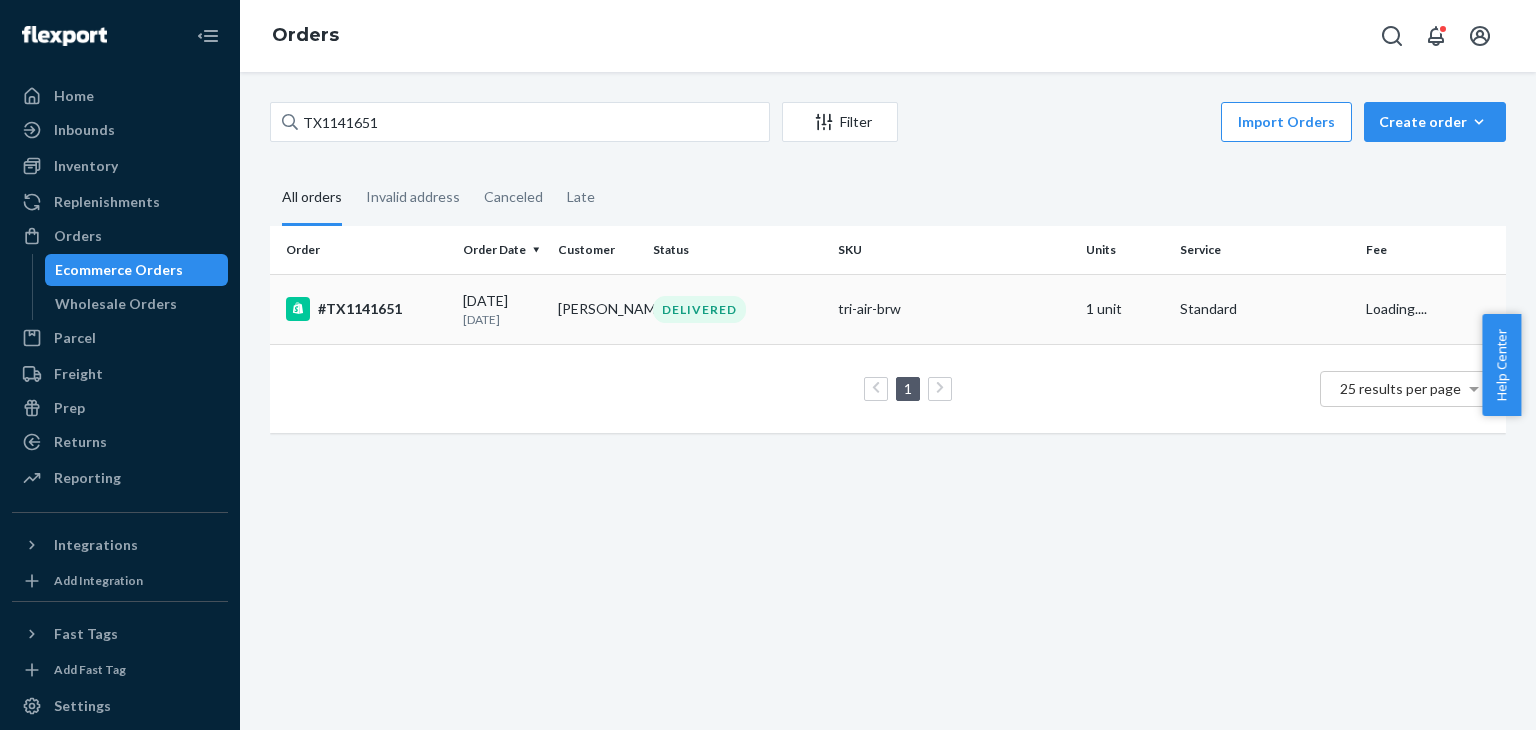click on "#TX1141651" at bounding box center [366, 309] 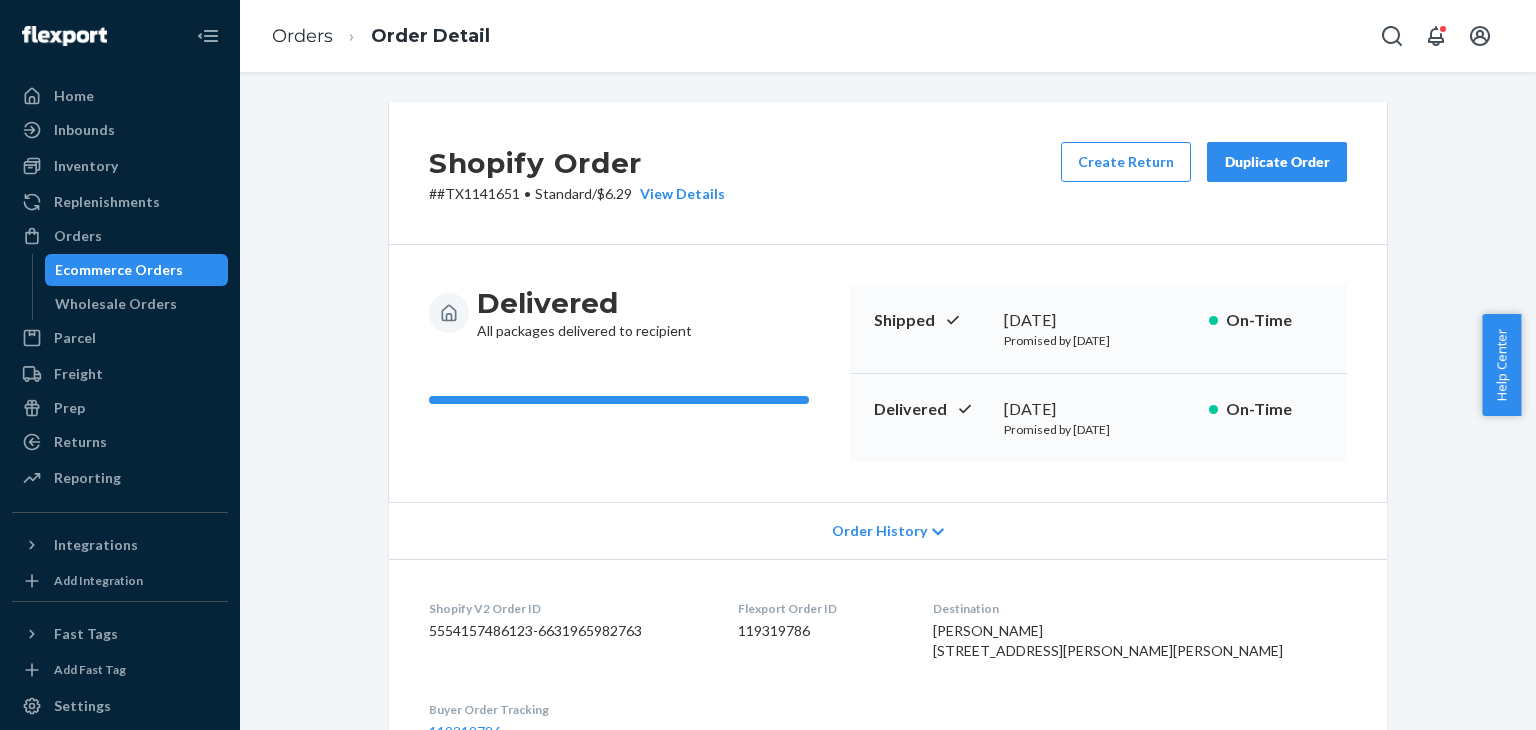 click on "Duplicate Order" at bounding box center (1277, 162) 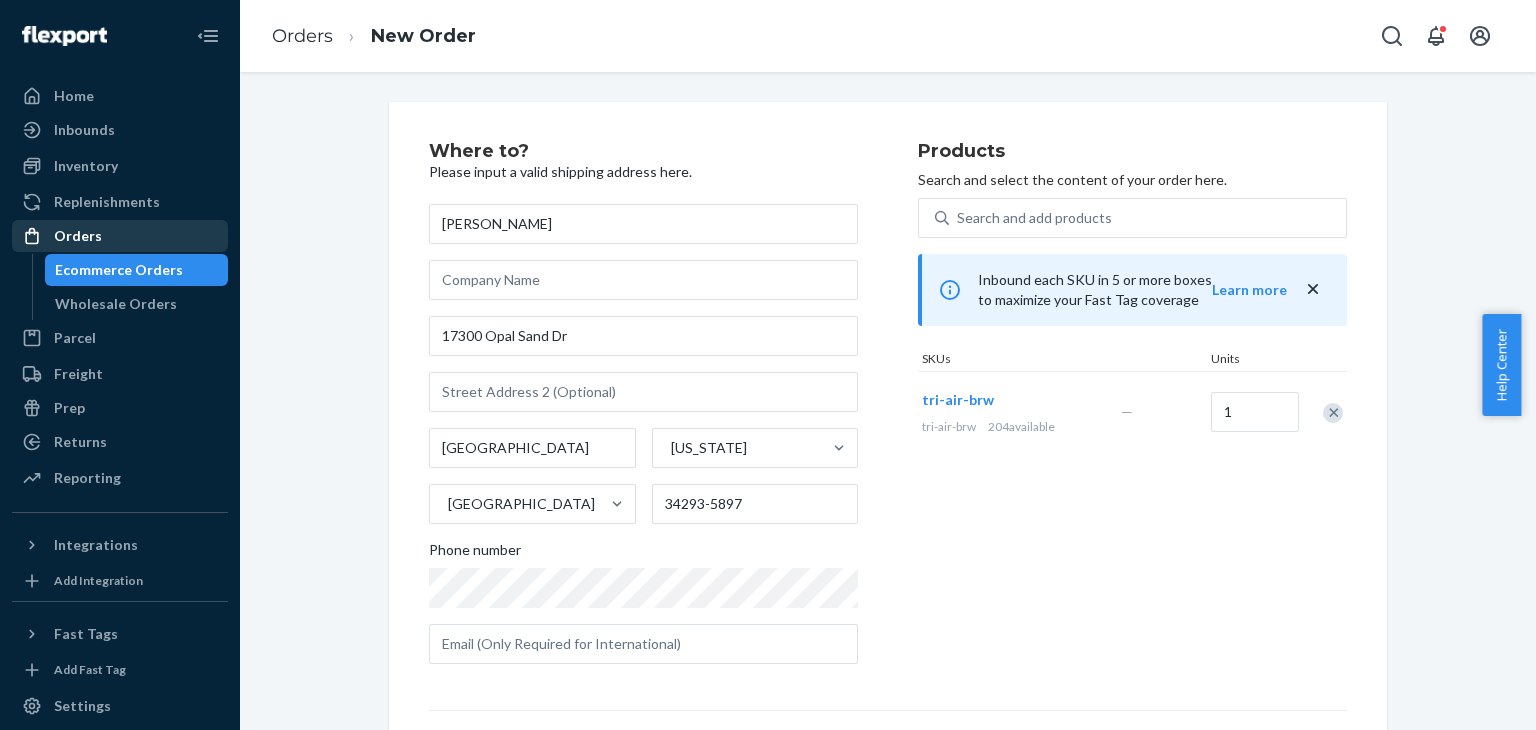 click on "Orders" at bounding box center [120, 236] 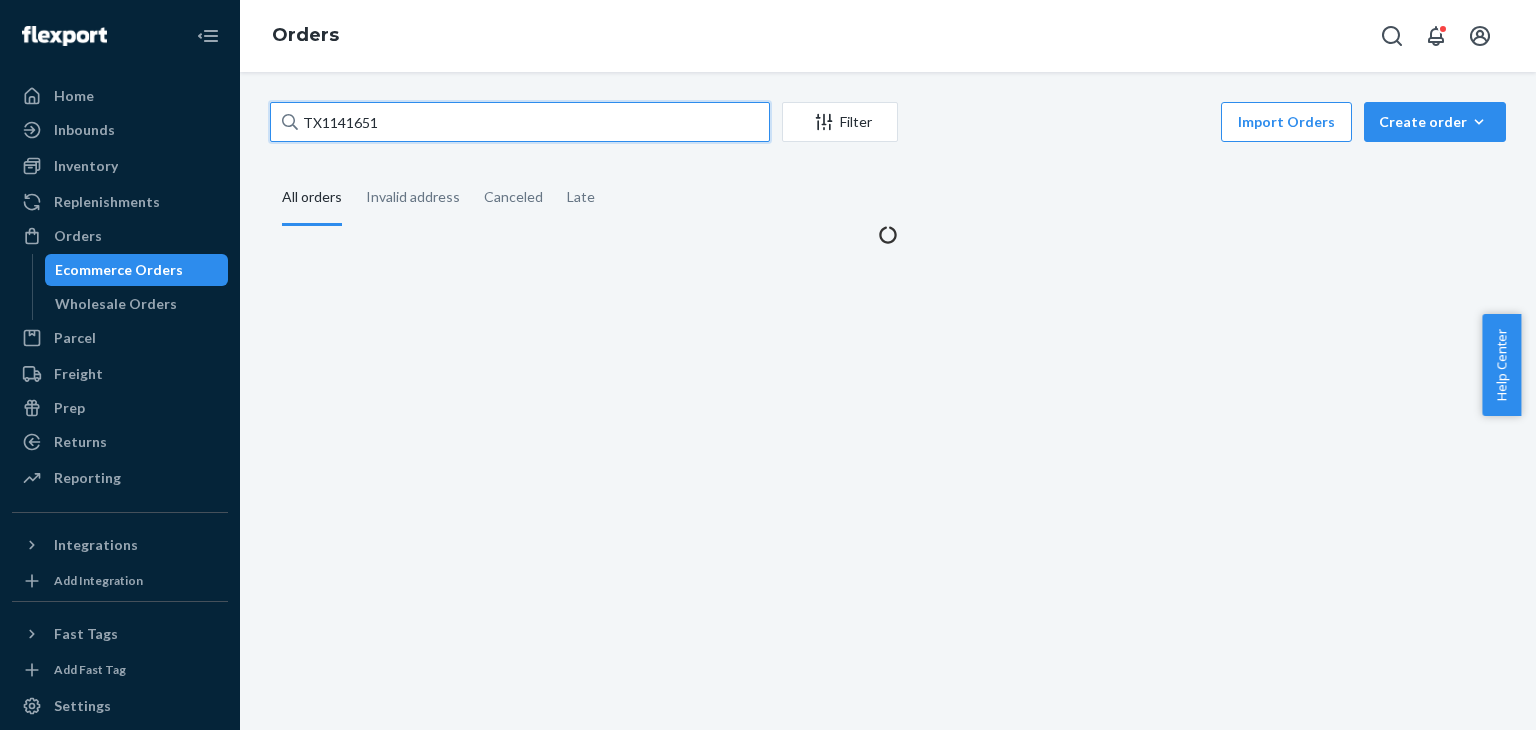 click on "TX1141651" at bounding box center (520, 122) 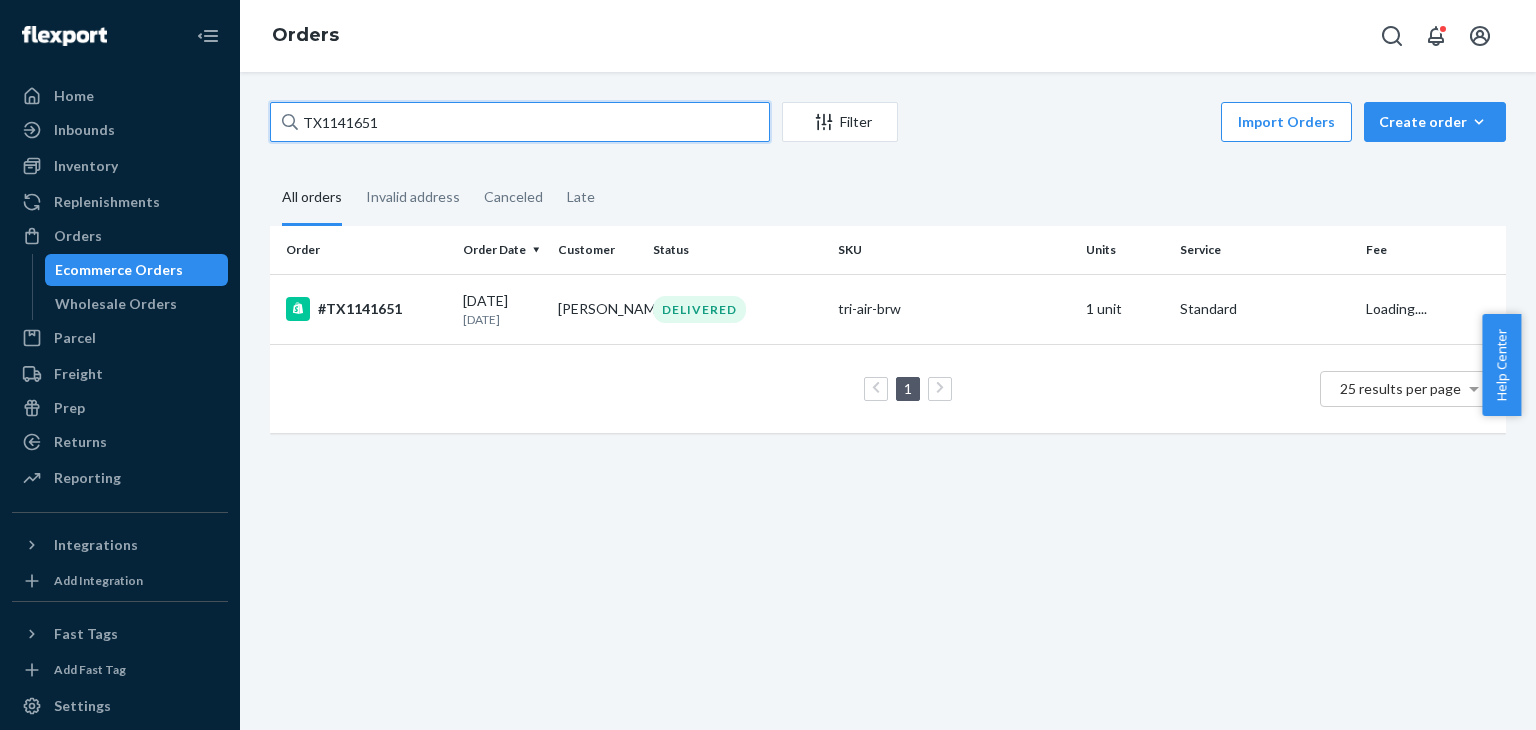 paste on "Hira Musani" 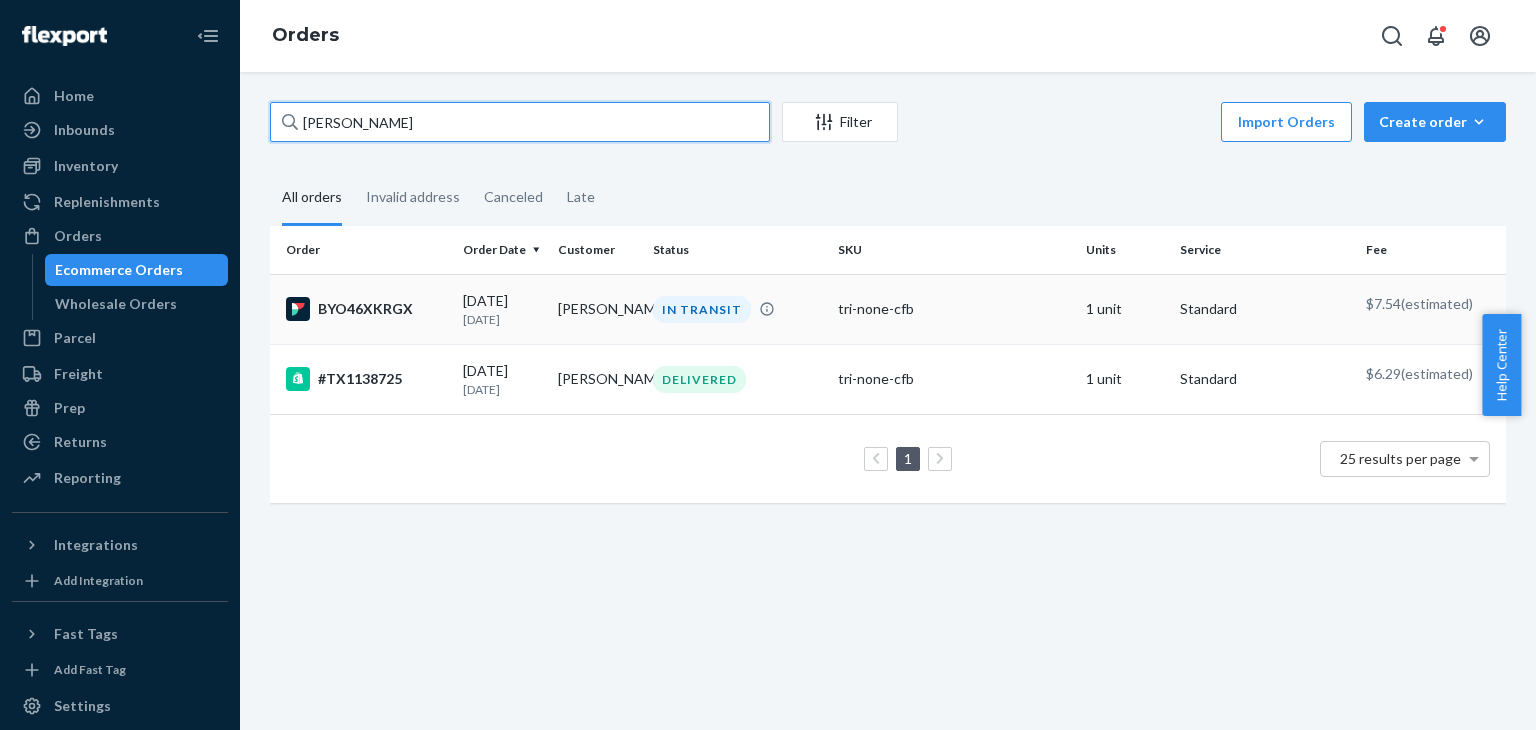 type on "Hira Musani" 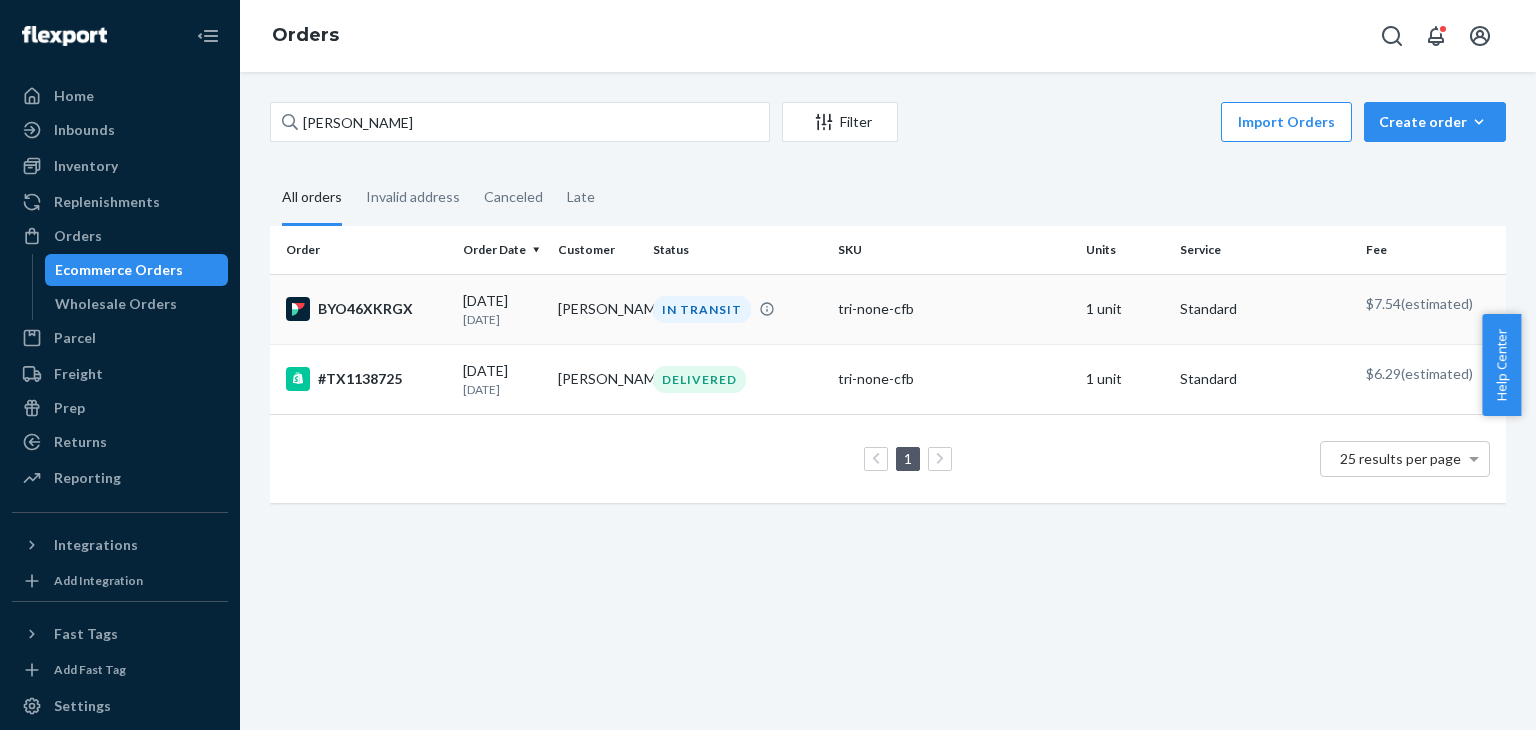 click on "[DATE]" at bounding box center (502, 319) 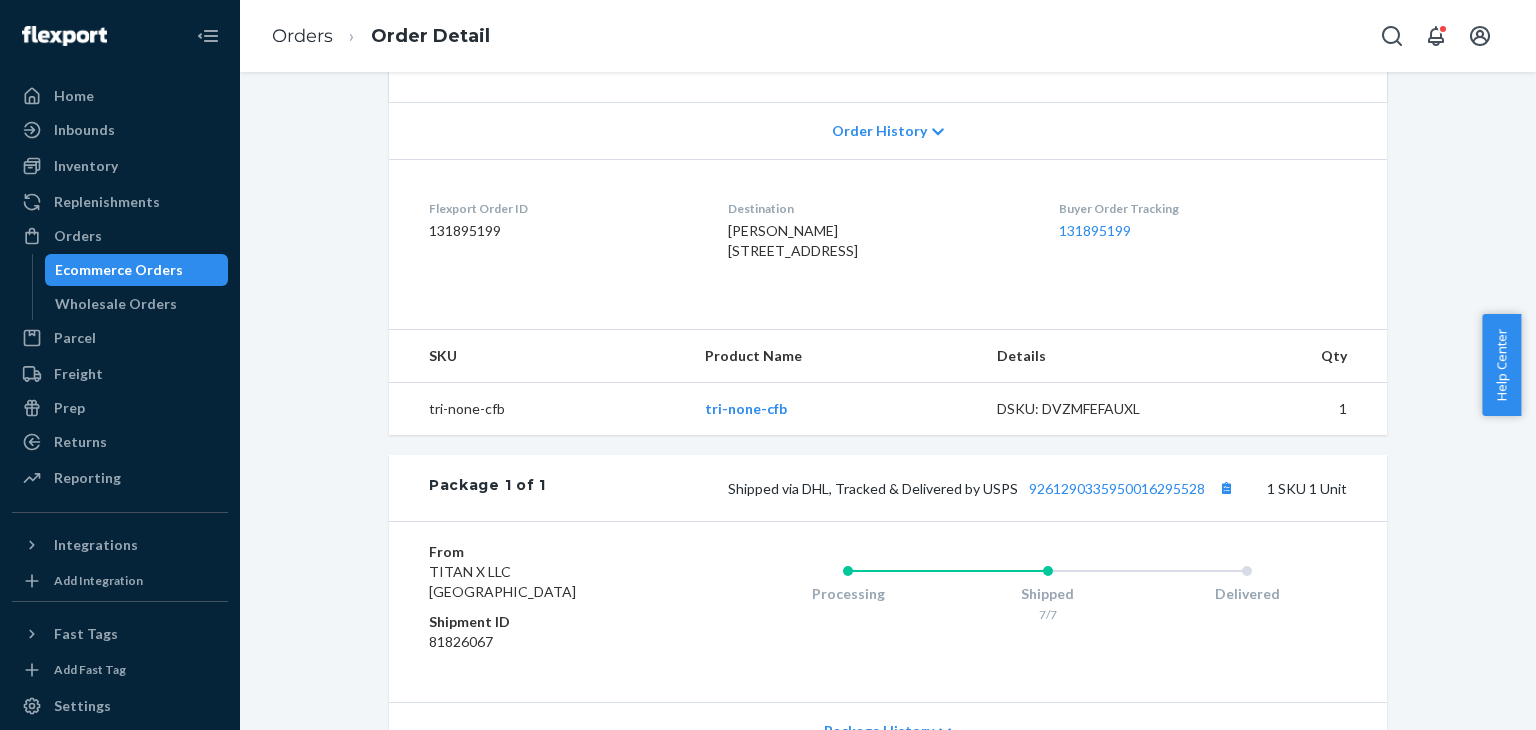 scroll, scrollTop: 594, scrollLeft: 0, axis: vertical 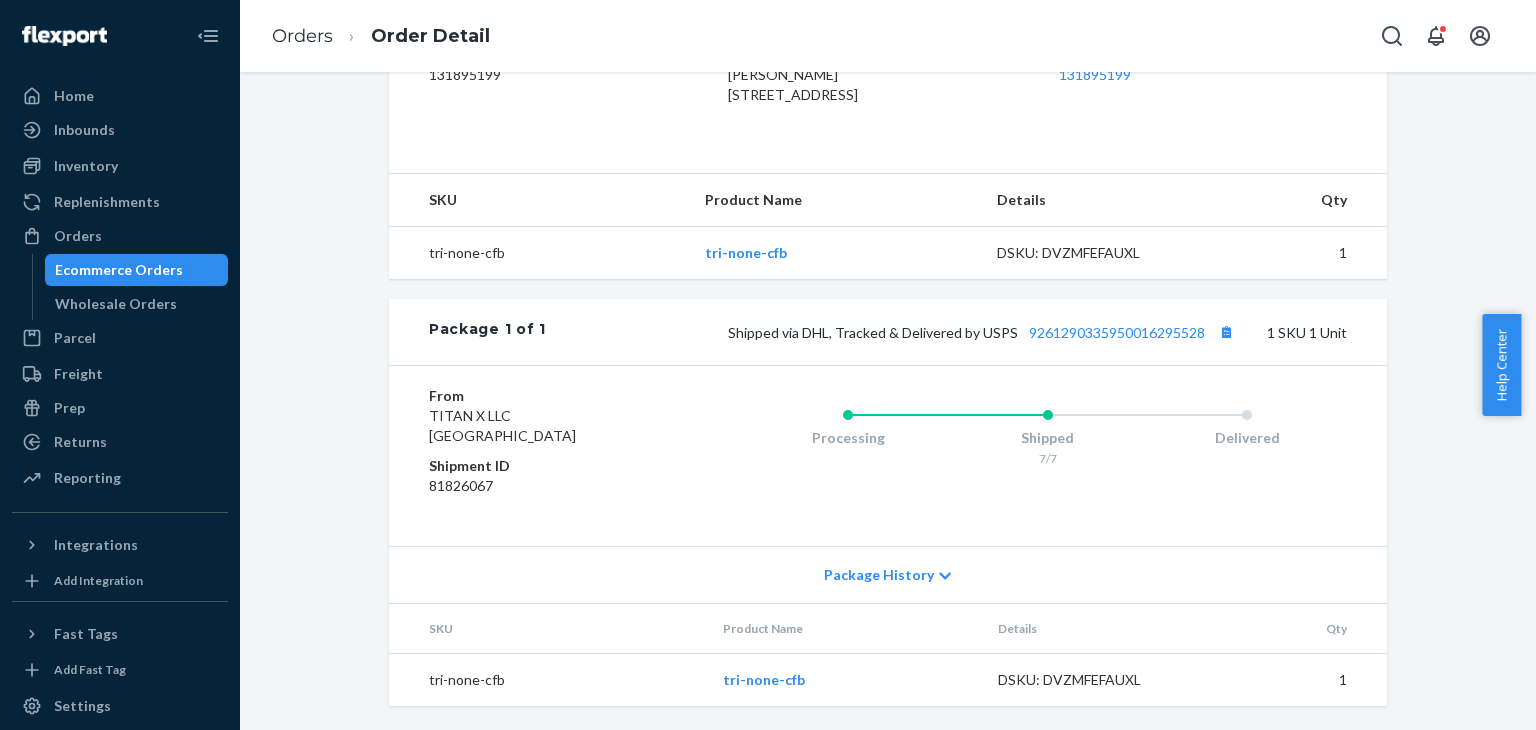 click on "Shipped via DHL, Tracked & Delivered by USPS   9261290335950016295528 1   SKU   1   Unit" at bounding box center [946, 332] 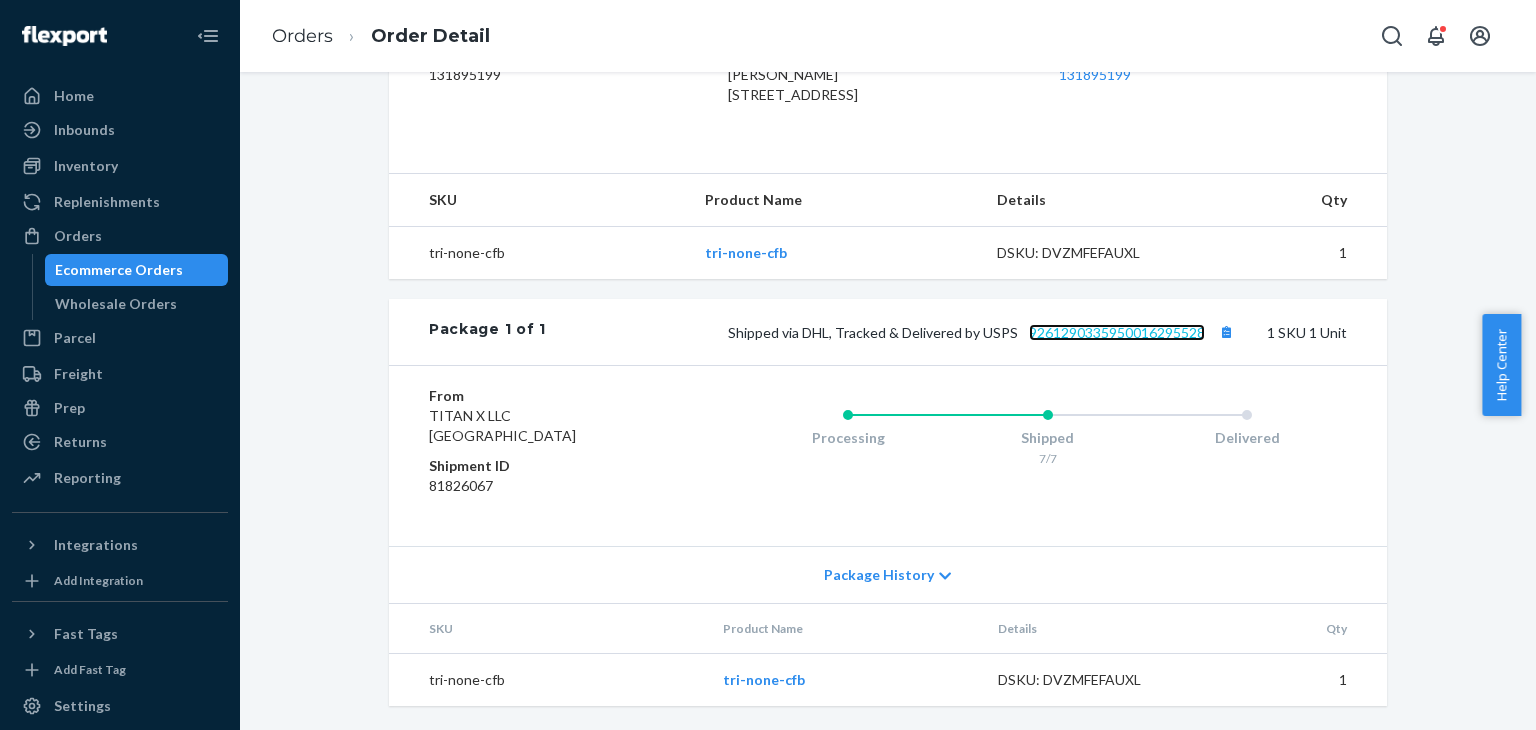 click on "9261290335950016295528" at bounding box center [1117, 332] 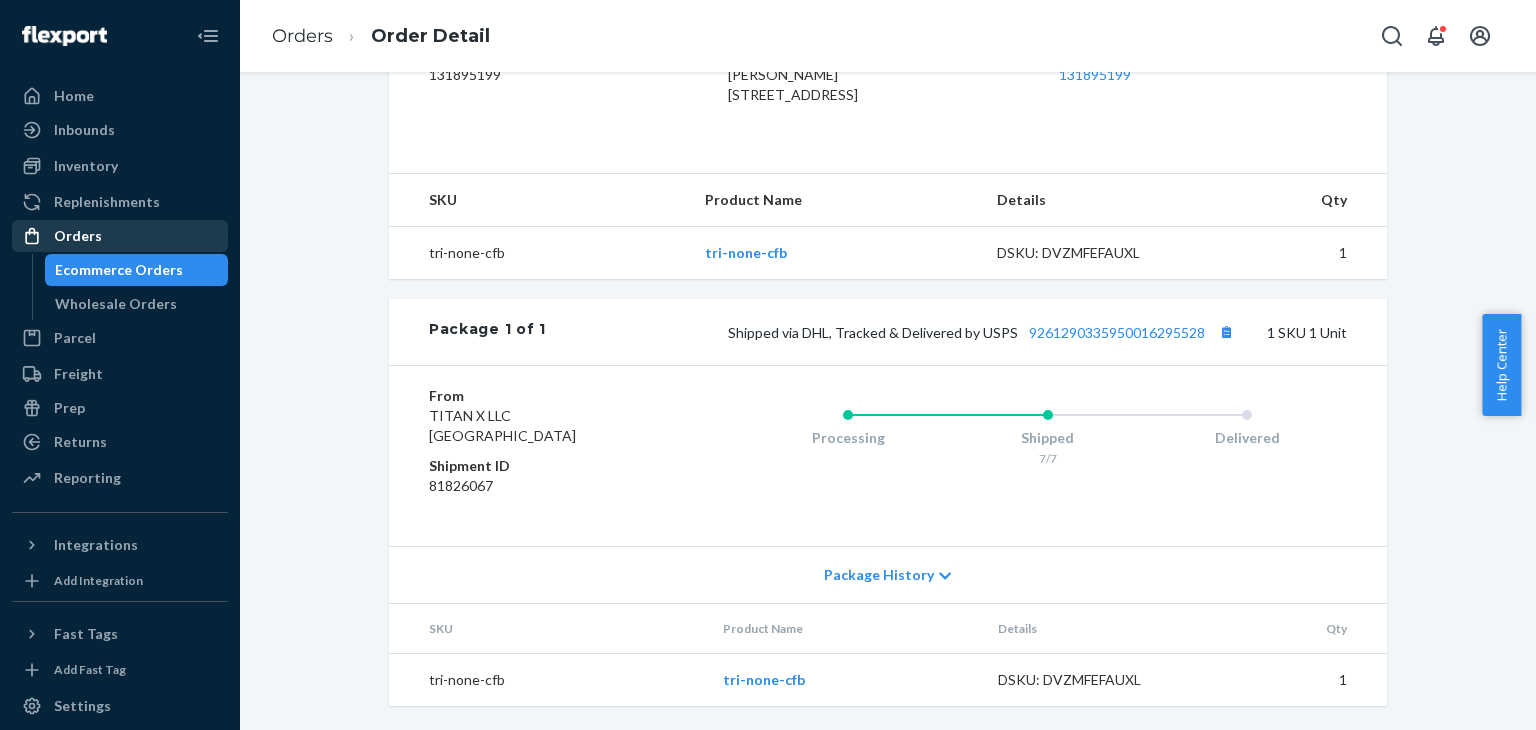 click on "Orders" at bounding box center (120, 236) 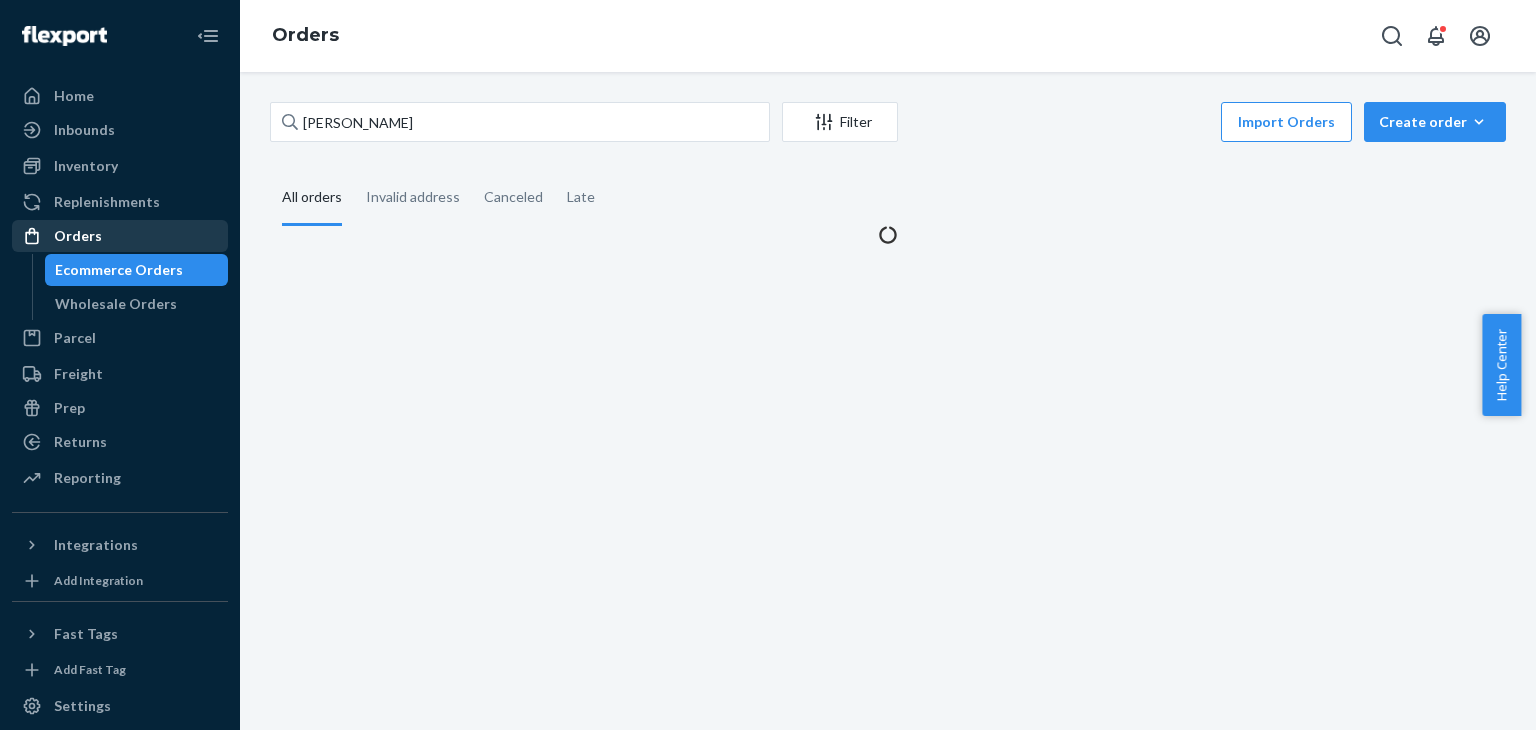 scroll, scrollTop: 0, scrollLeft: 0, axis: both 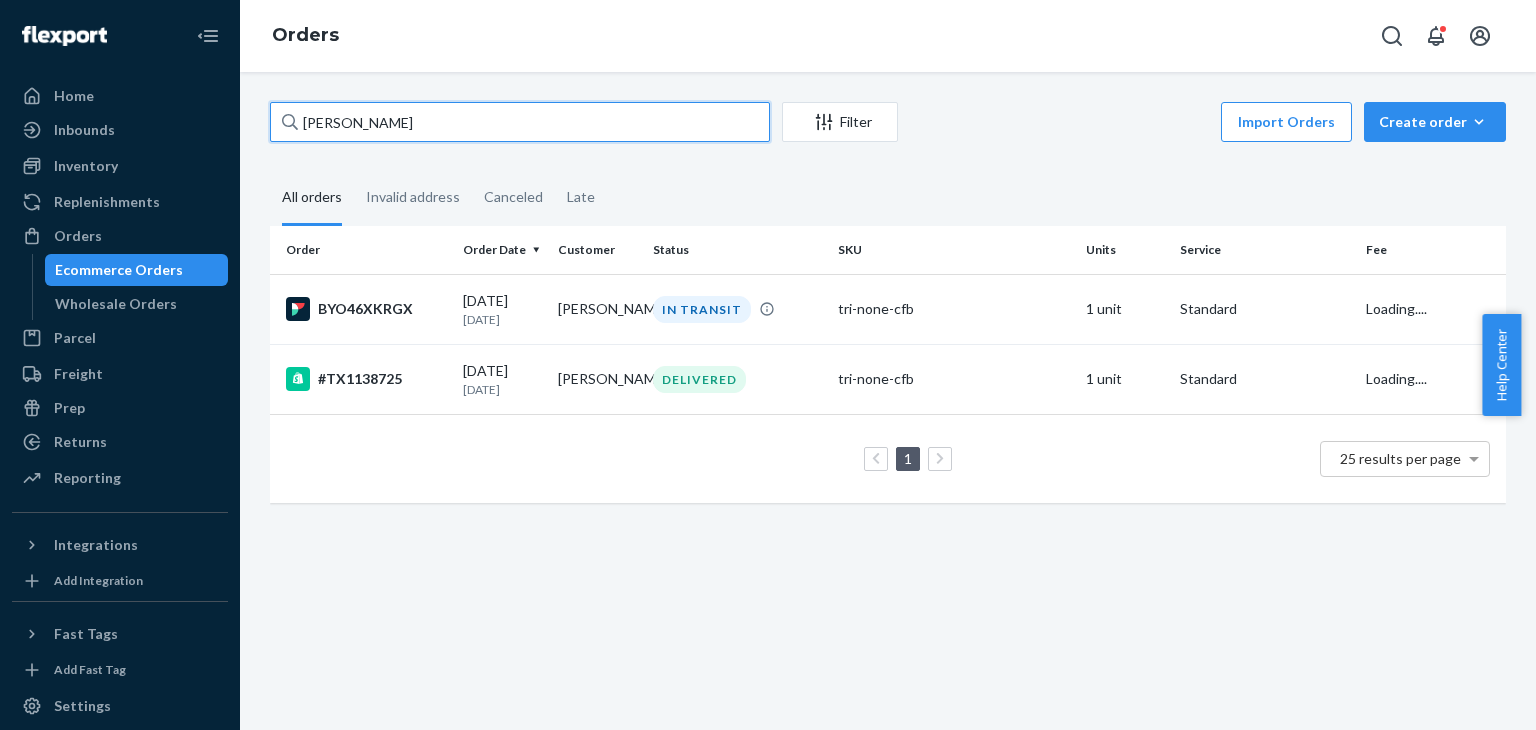 drag, startPoint x: 451, startPoint y: 134, endPoint x: 300, endPoint y: 103, distance: 154.14928 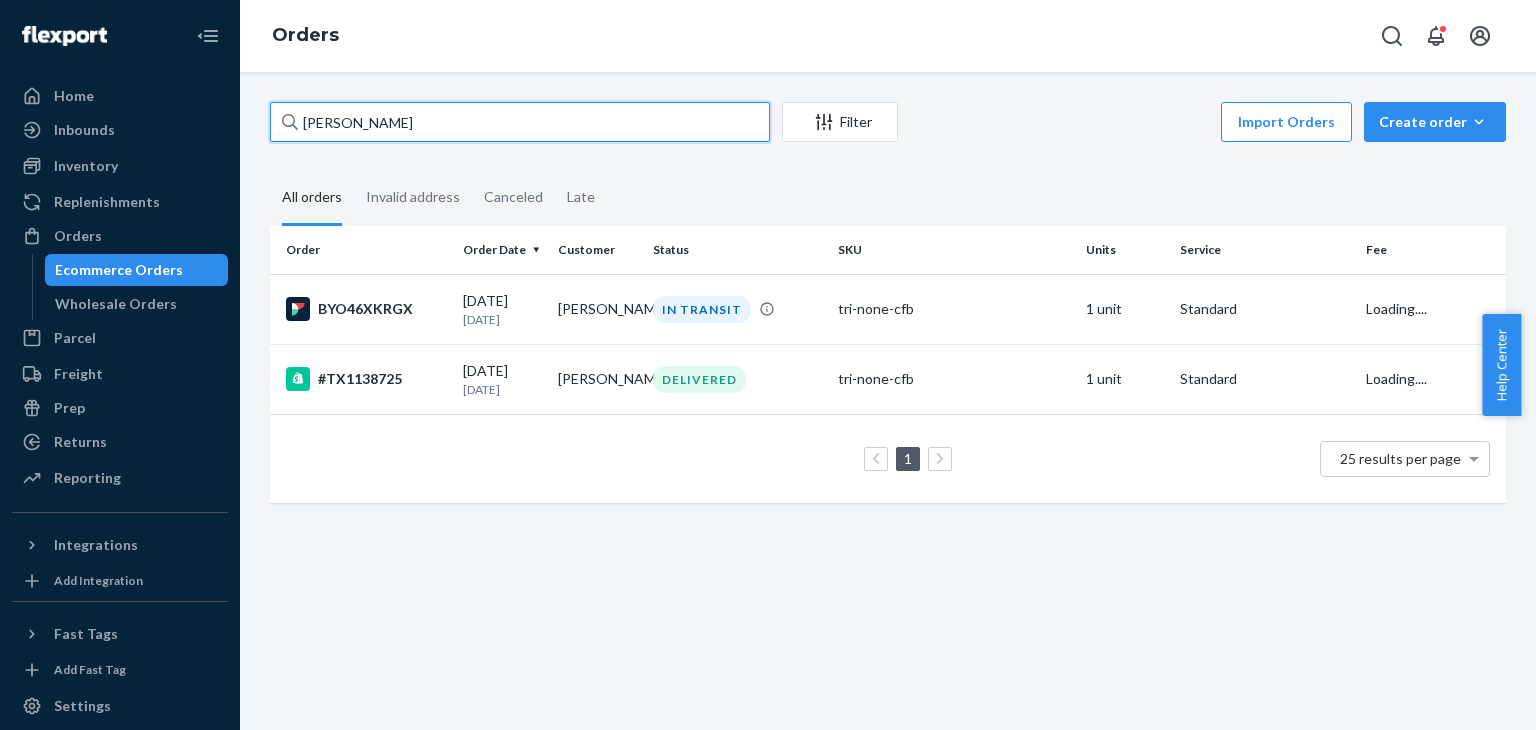 paste on "Pamela Cross" 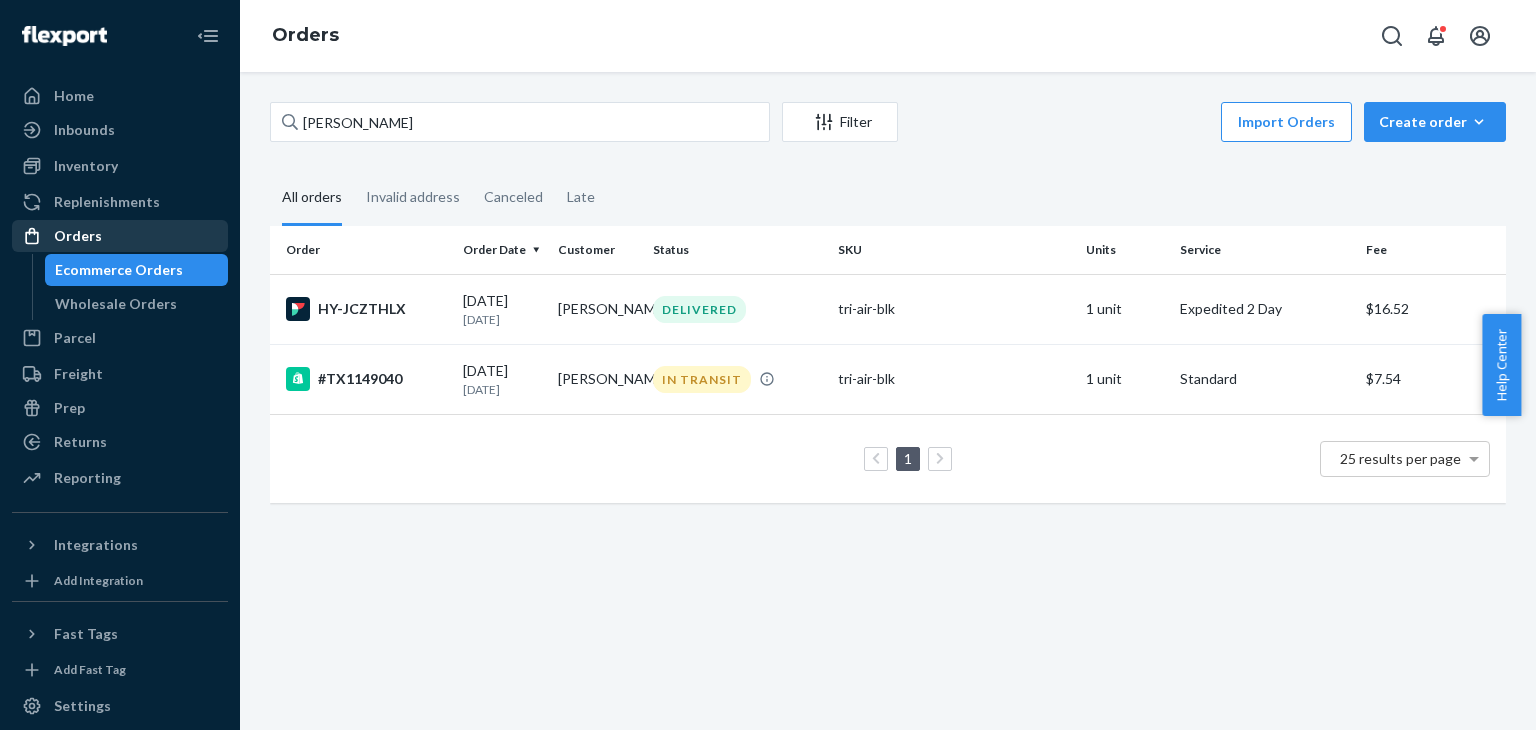 click on "Orders" at bounding box center (120, 236) 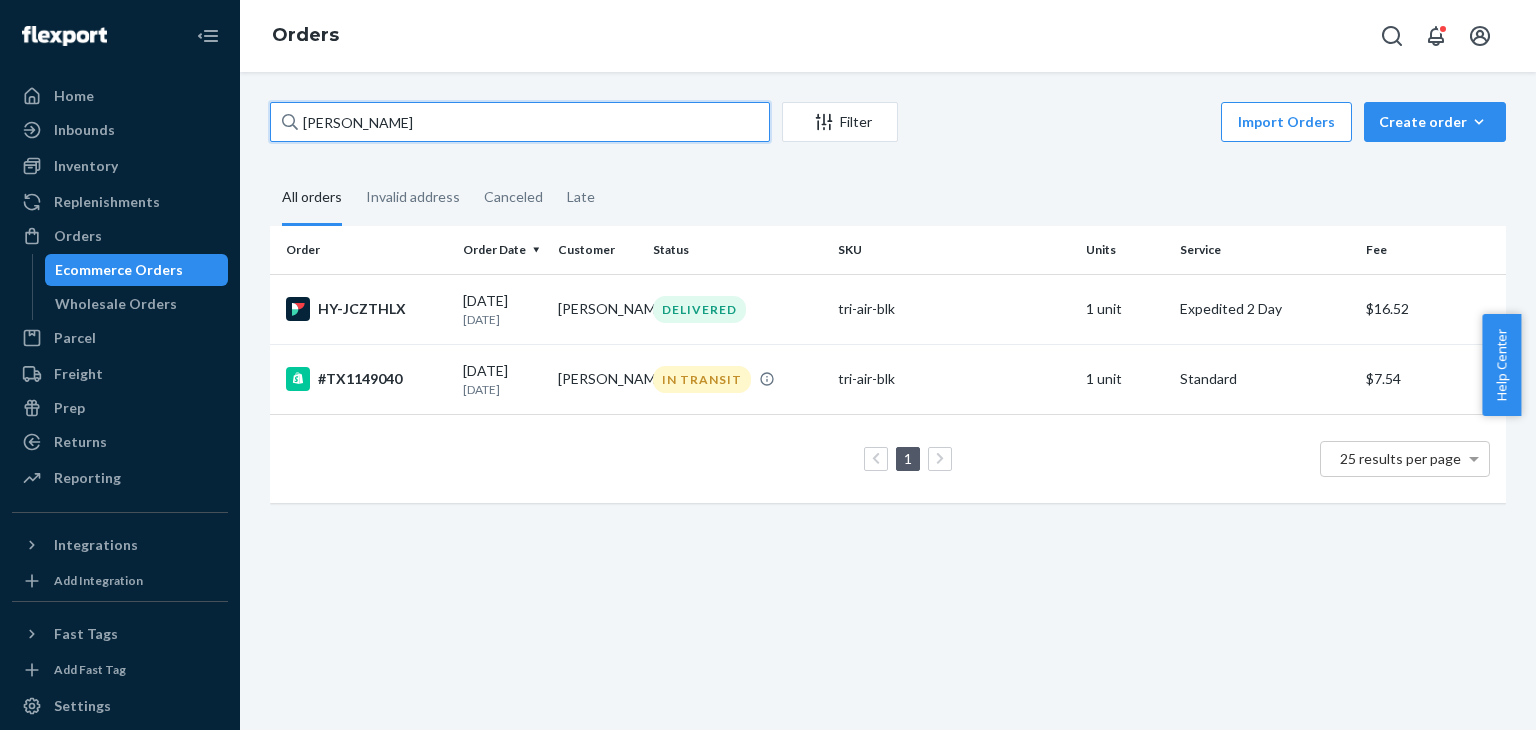 click on "Pamela Cross" at bounding box center (520, 122) 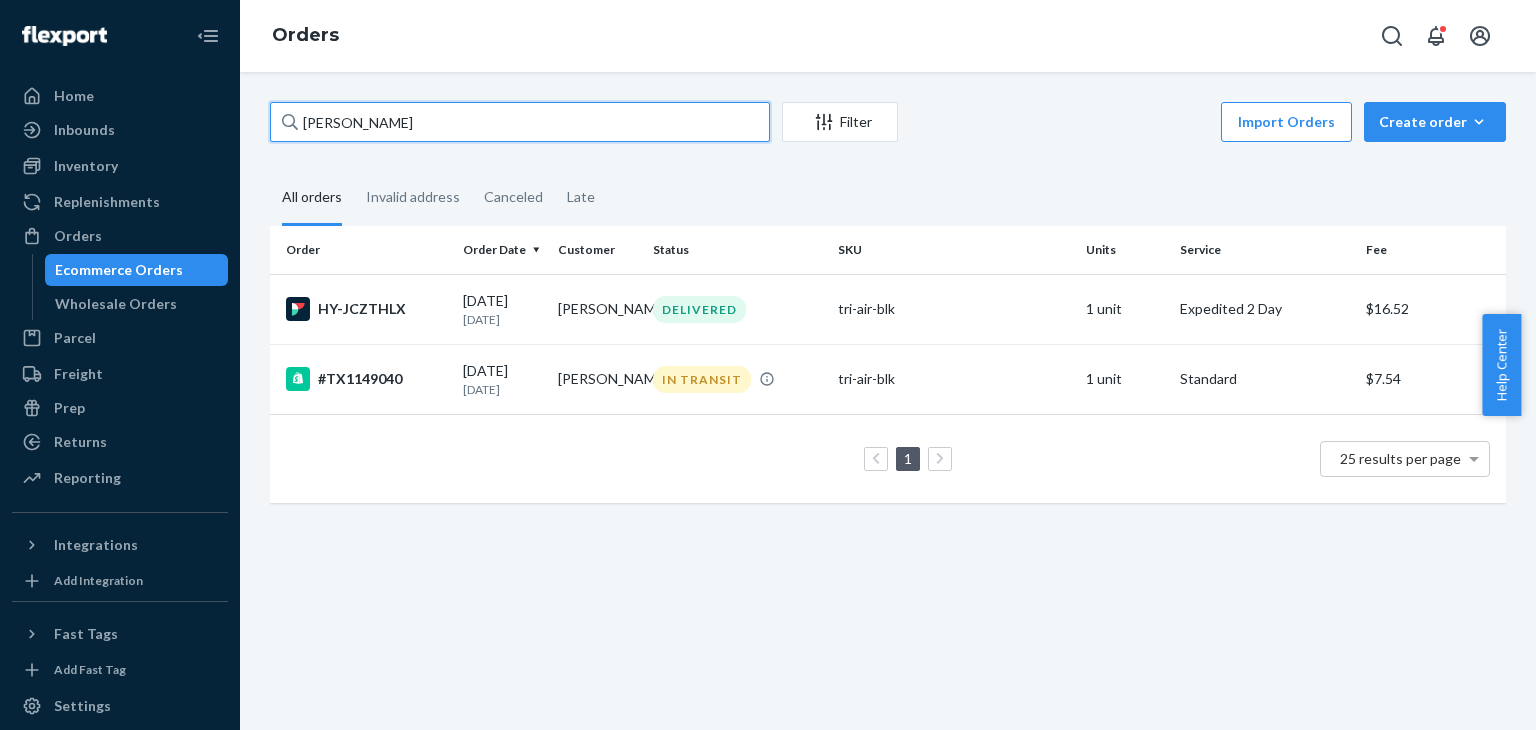 paste on "TX1141651" 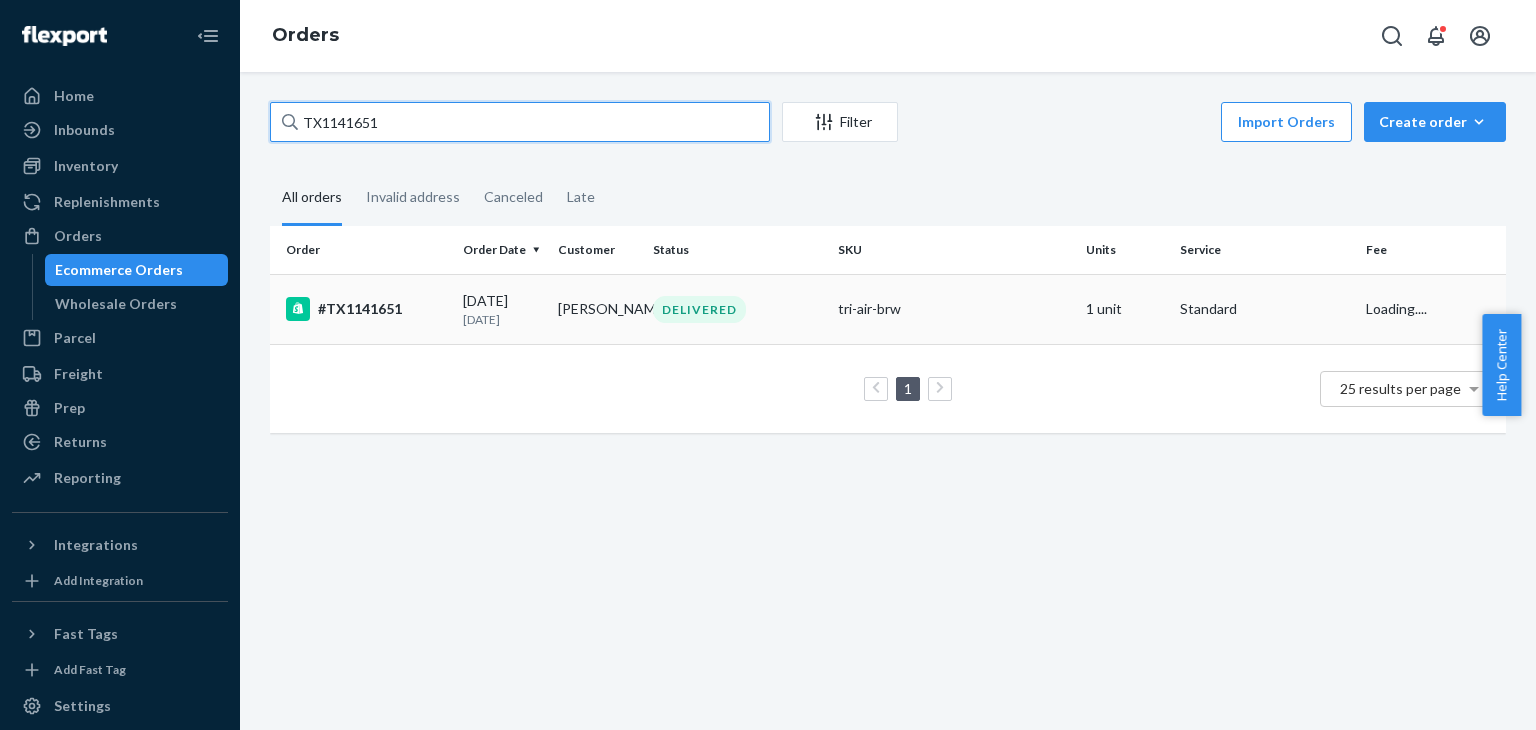 type on "TX1141651" 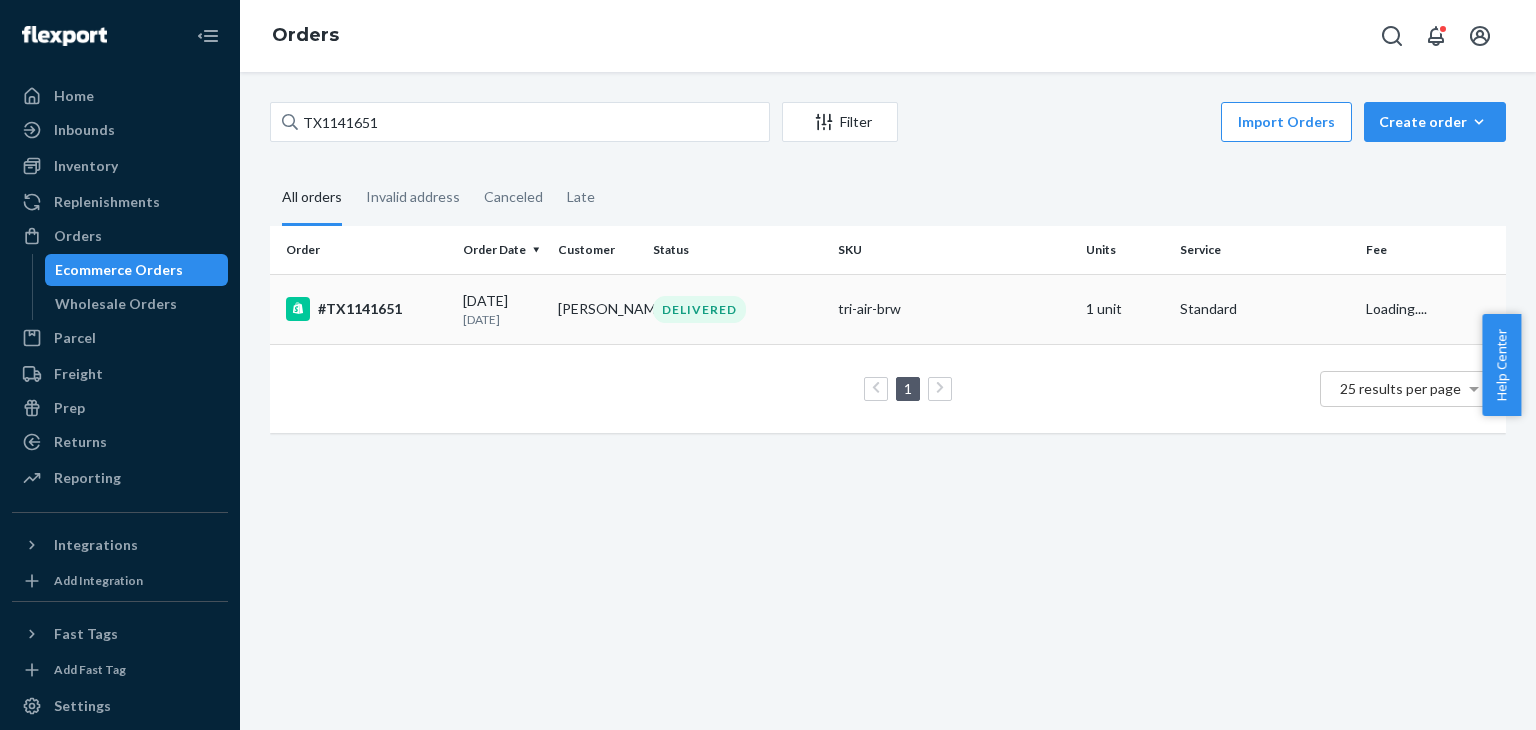 click on "#TX1141651" at bounding box center [362, 309] 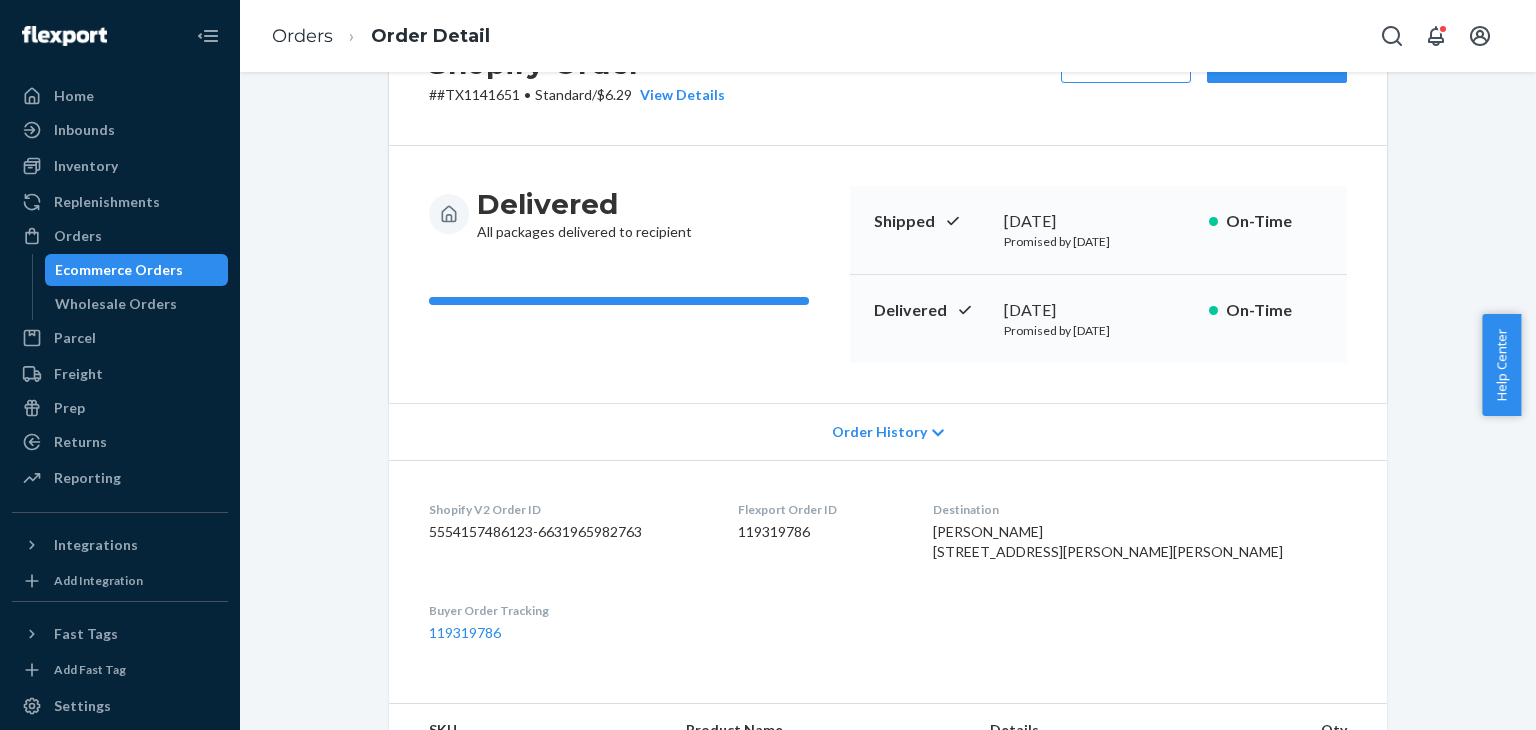 scroll, scrollTop: 0, scrollLeft: 0, axis: both 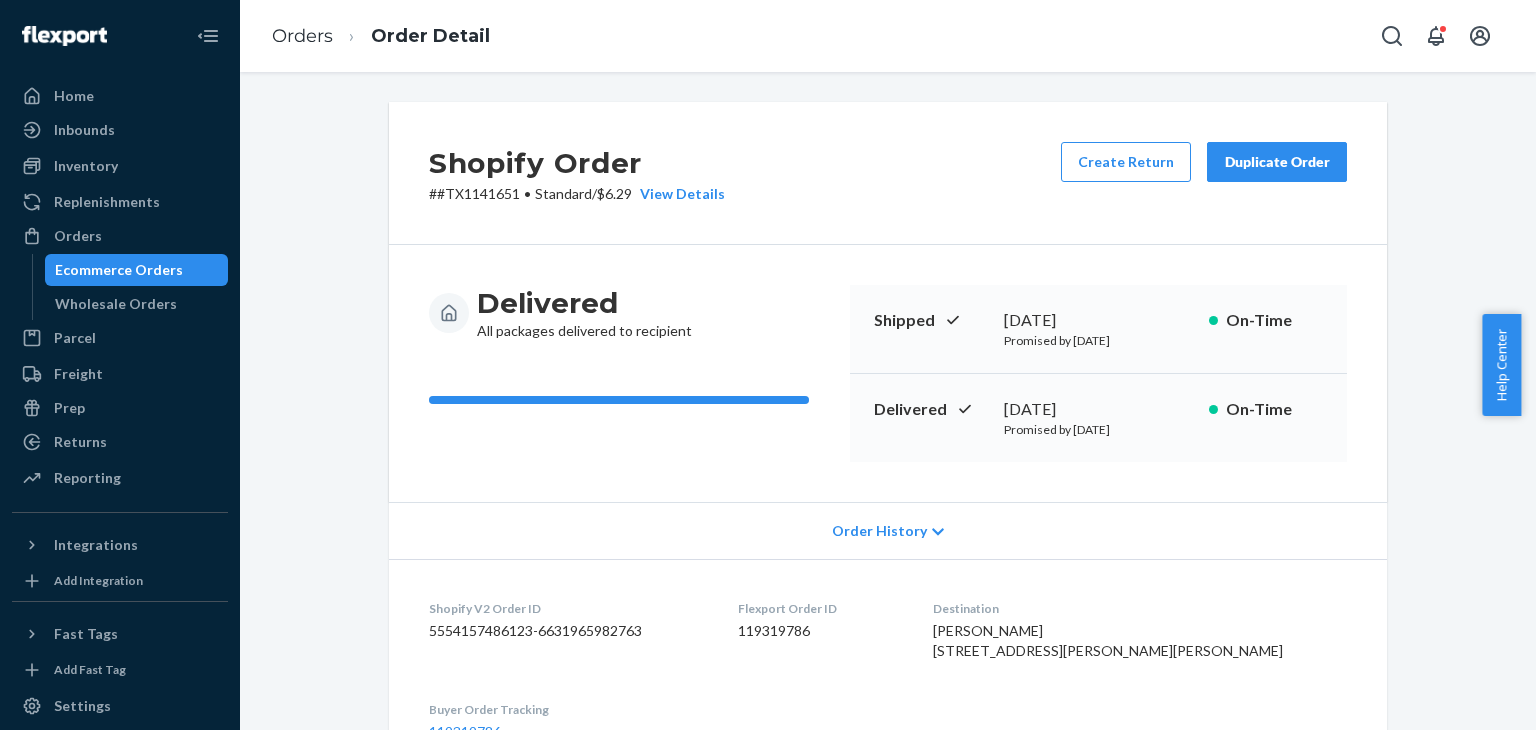 click on "Duplicate Order" at bounding box center [1277, 162] 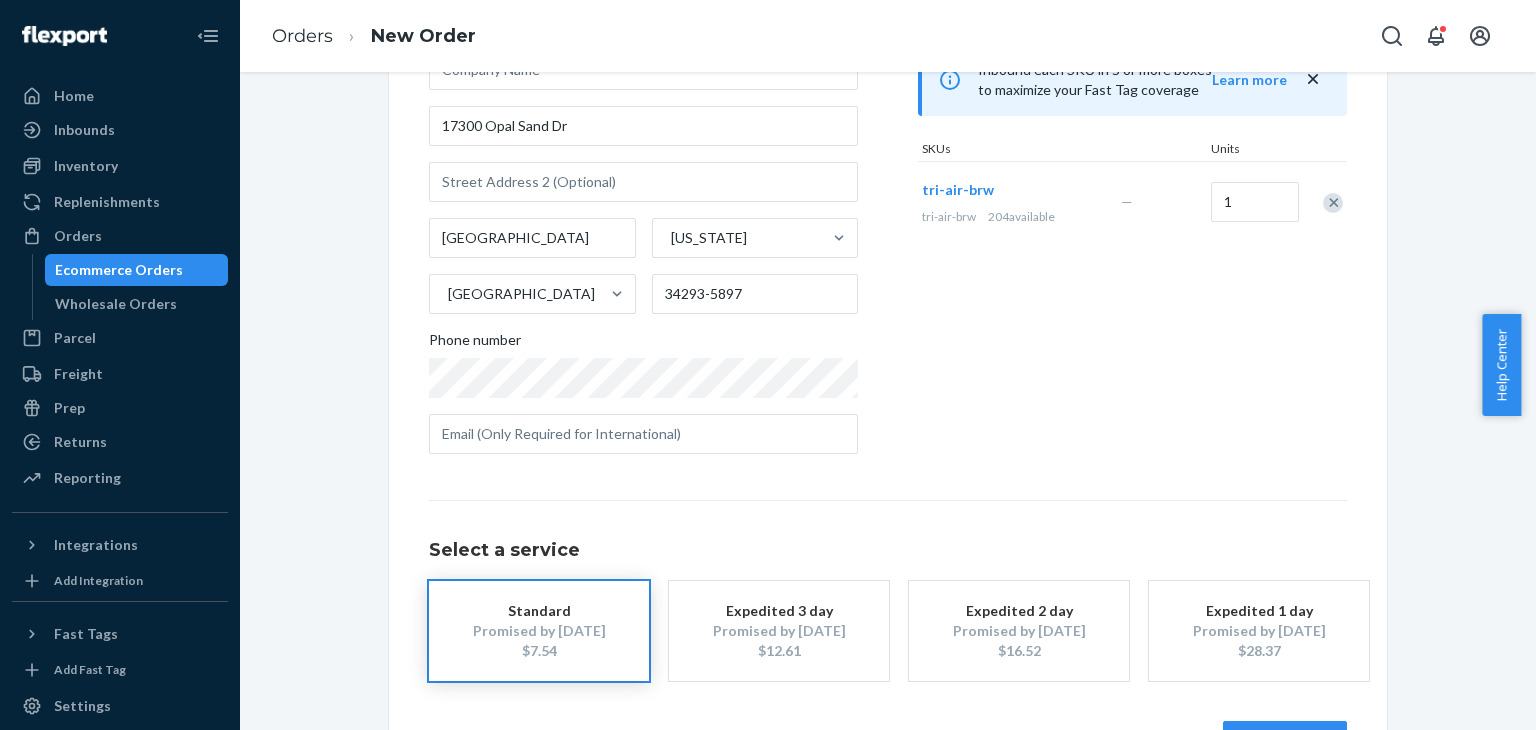 scroll, scrollTop: 280, scrollLeft: 0, axis: vertical 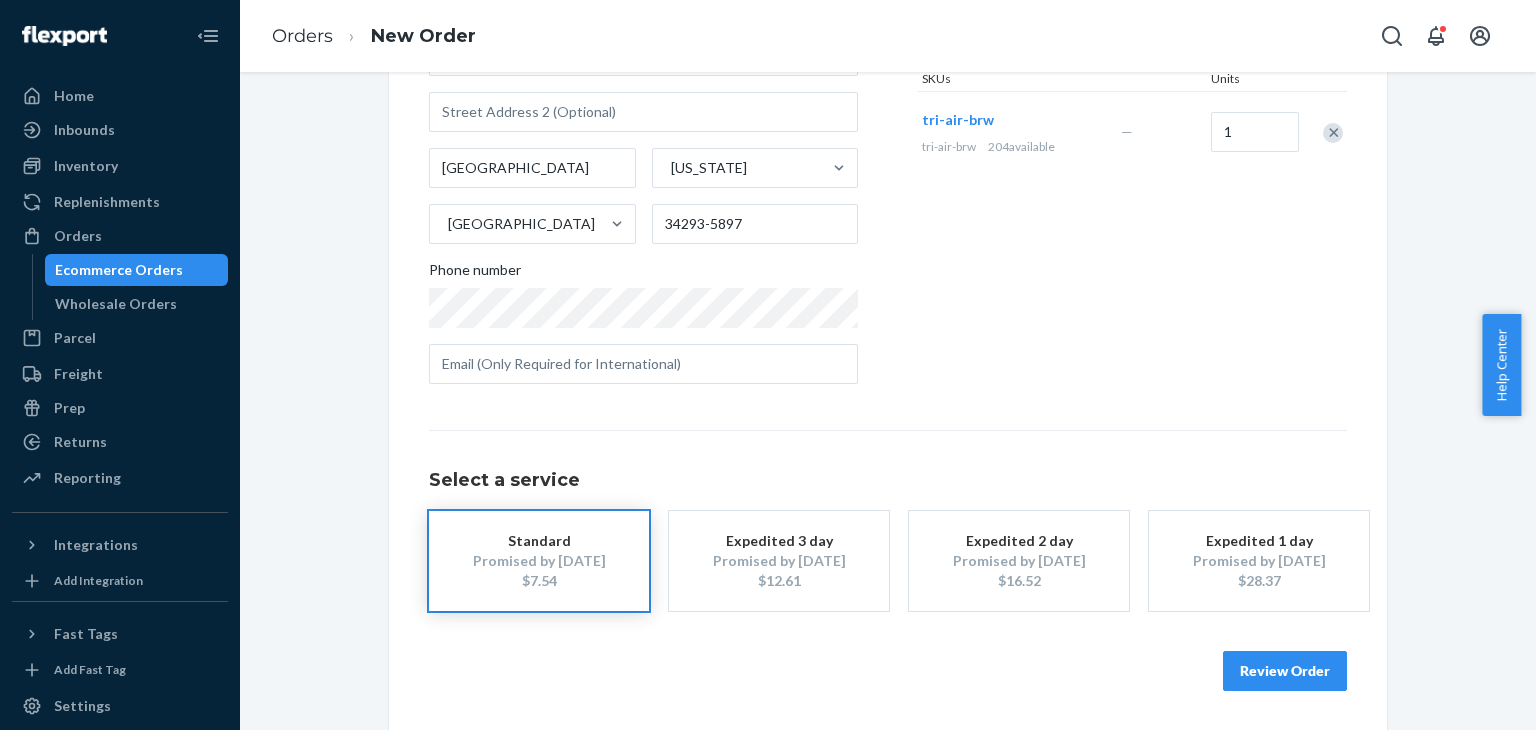 click on "Review Order" at bounding box center [1285, 671] 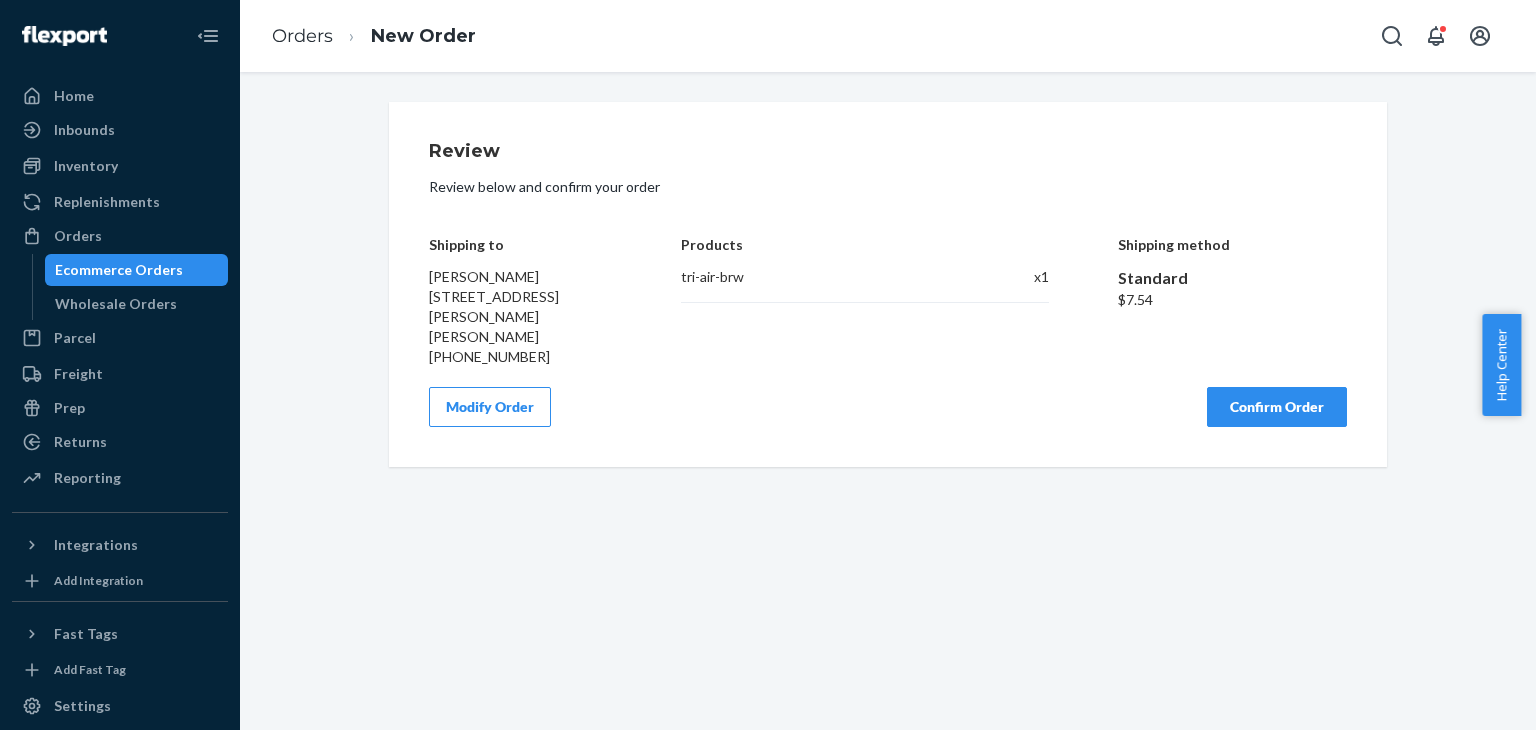 scroll, scrollTop: 0, scrollLeft: 0, axis: both 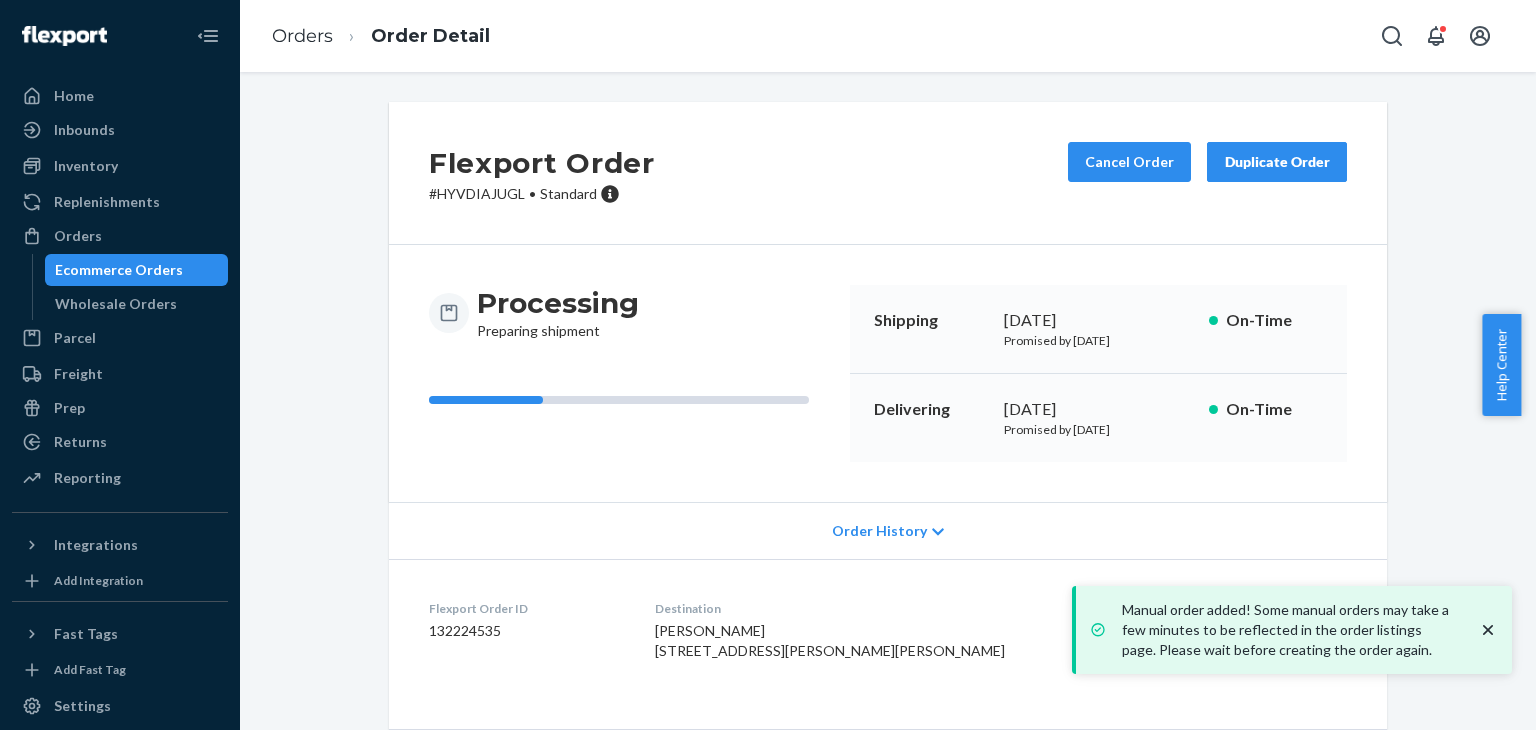 click on "Orders" at bounding box center (120, 236) 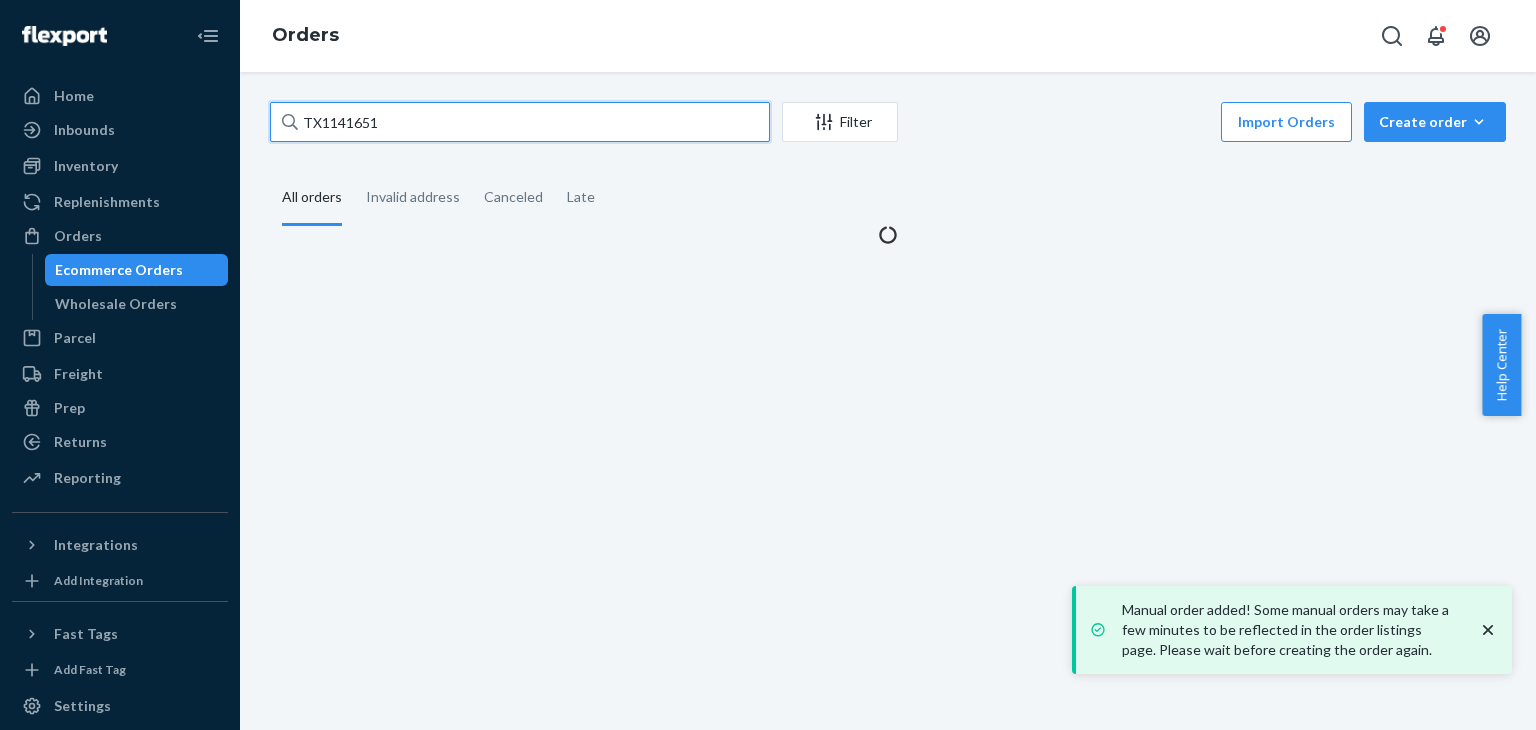 click on "TX1141651" at bounding box center [520, 122] 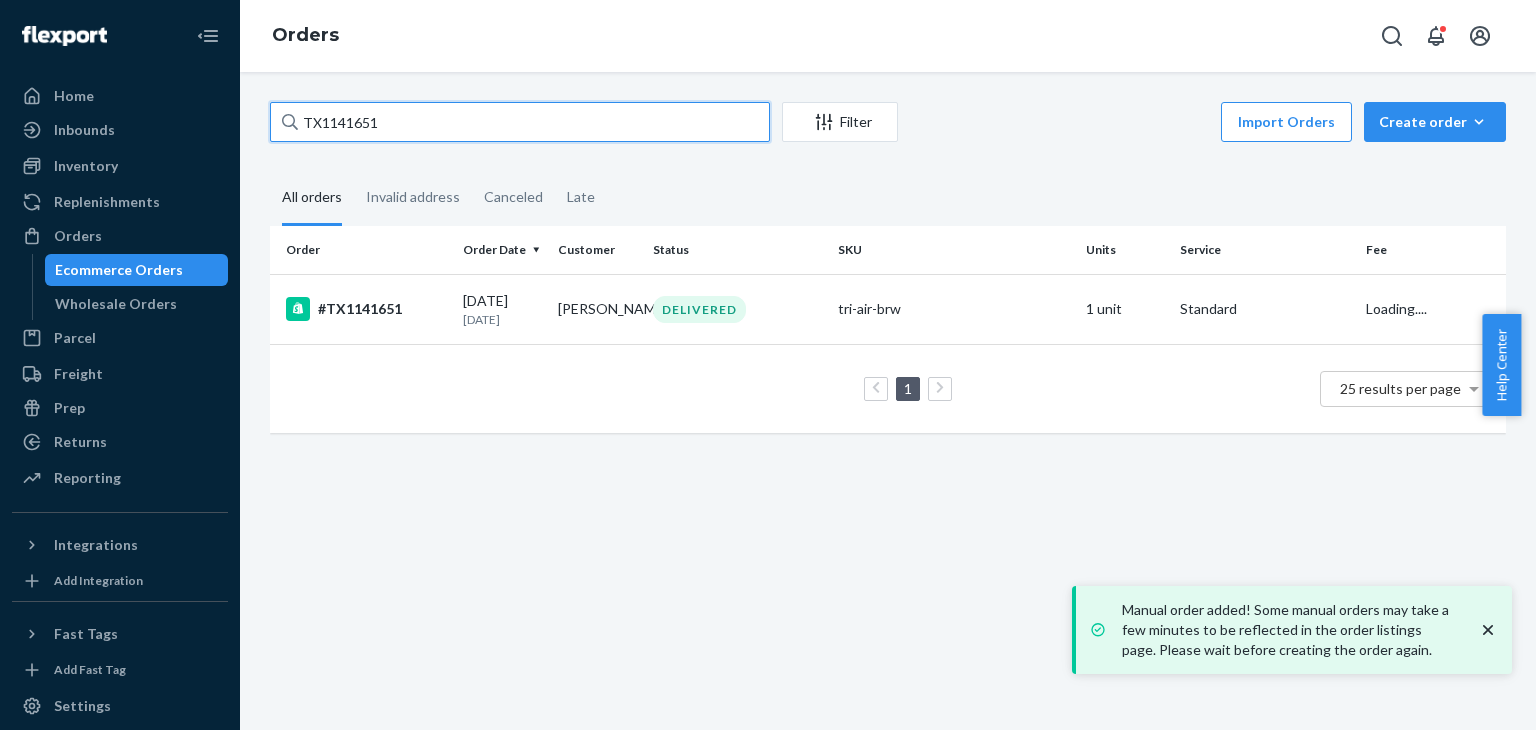 paste on "9876" 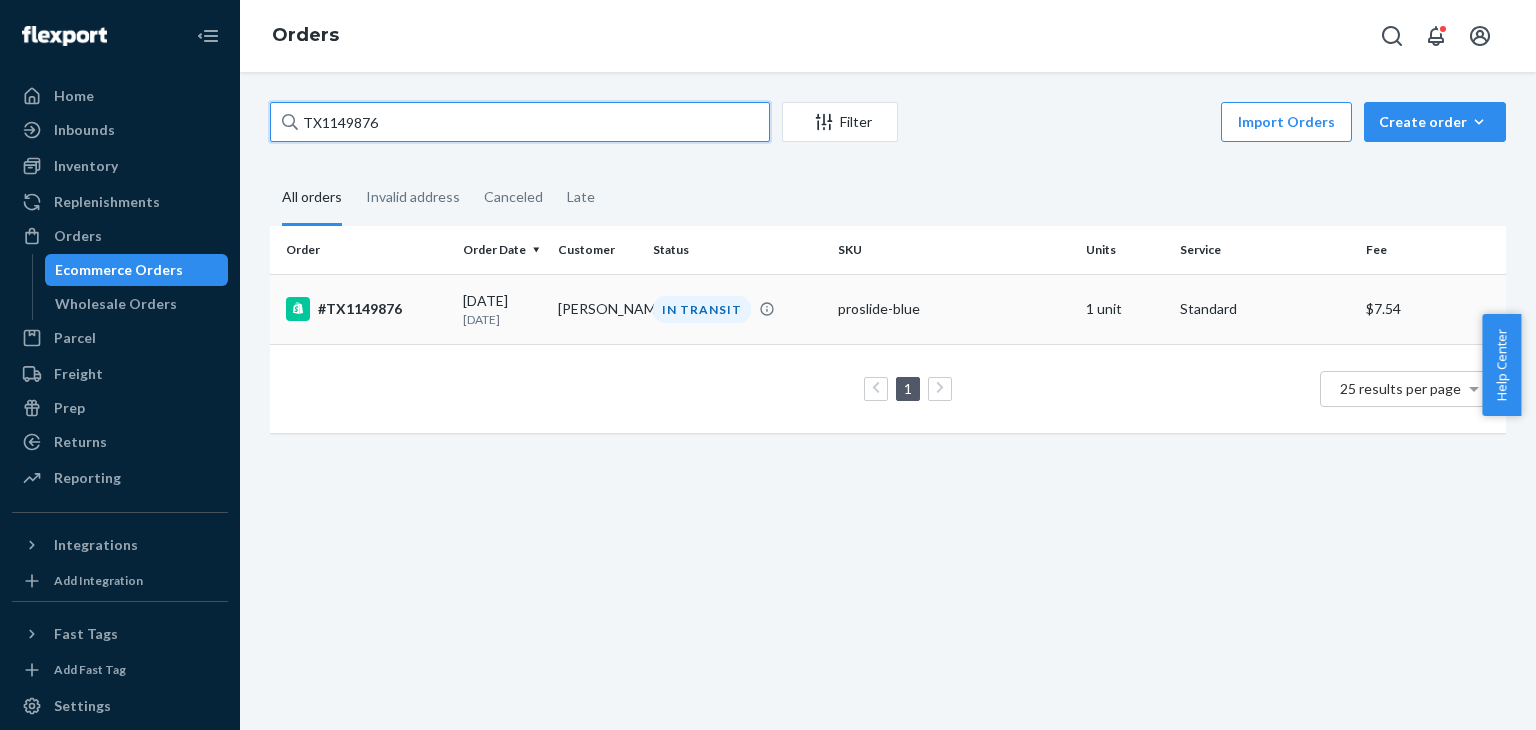 type on "TX1149876" 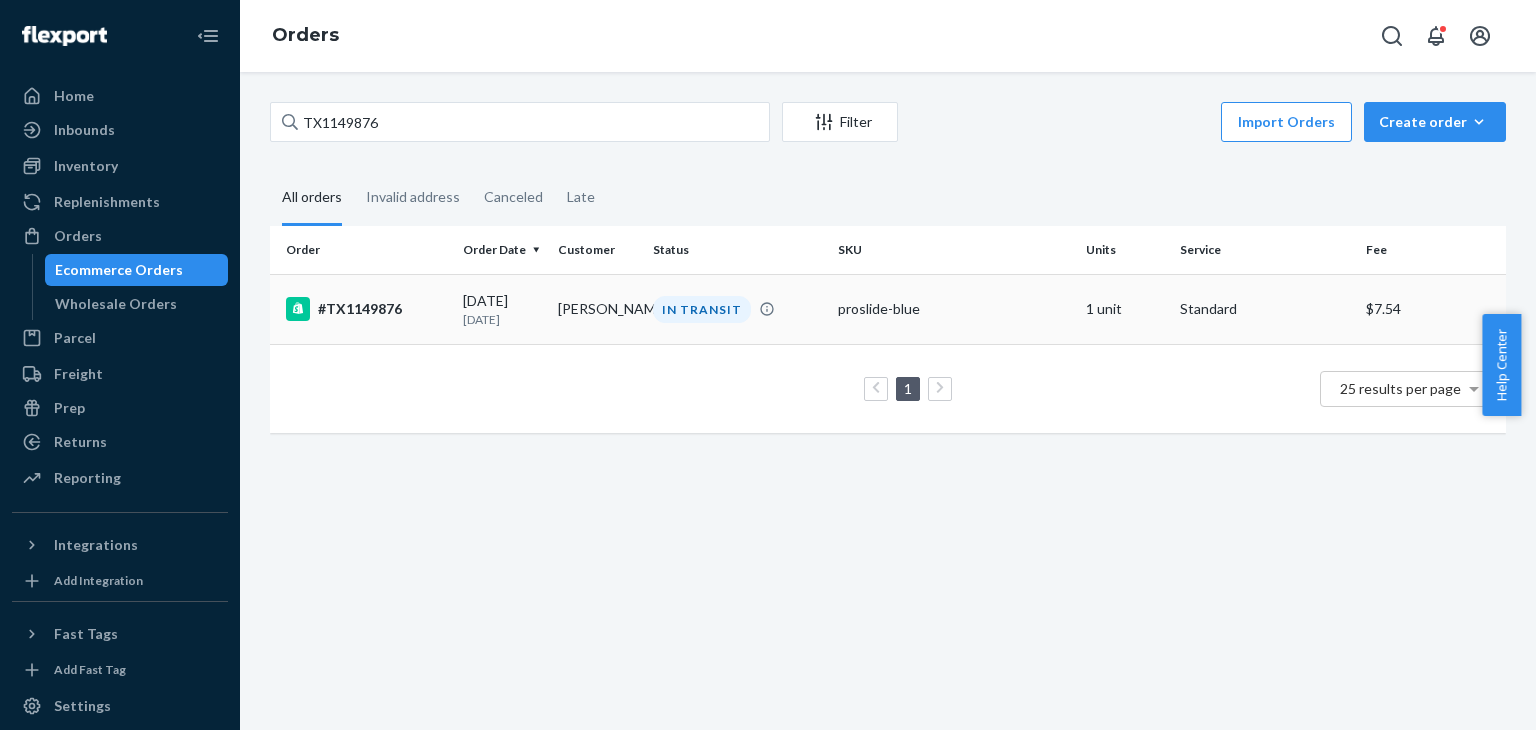click on "Michael Hardin" at bounding box center [597, 309] 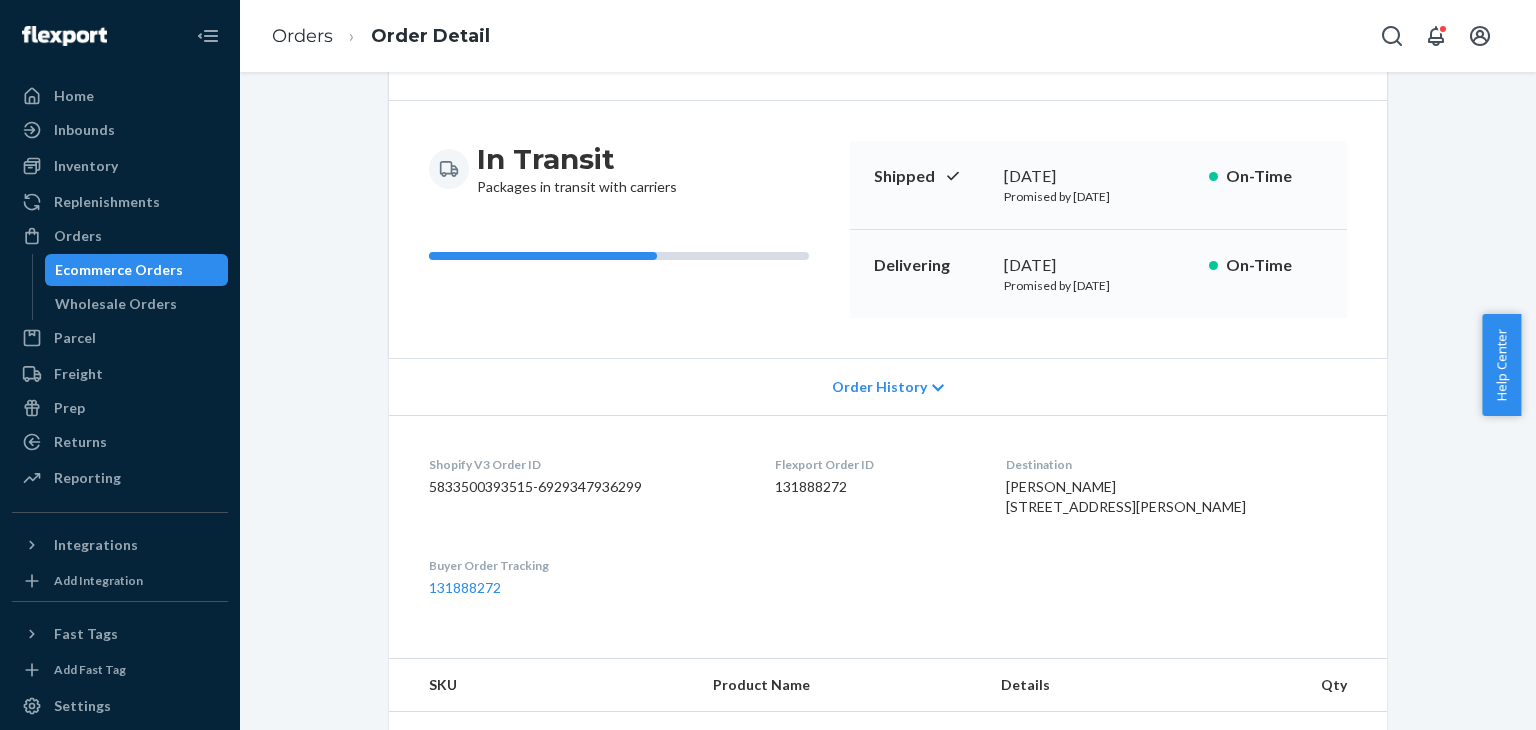 scroll, scrollTop: 200, scrollLeft: 0, axis: vertical 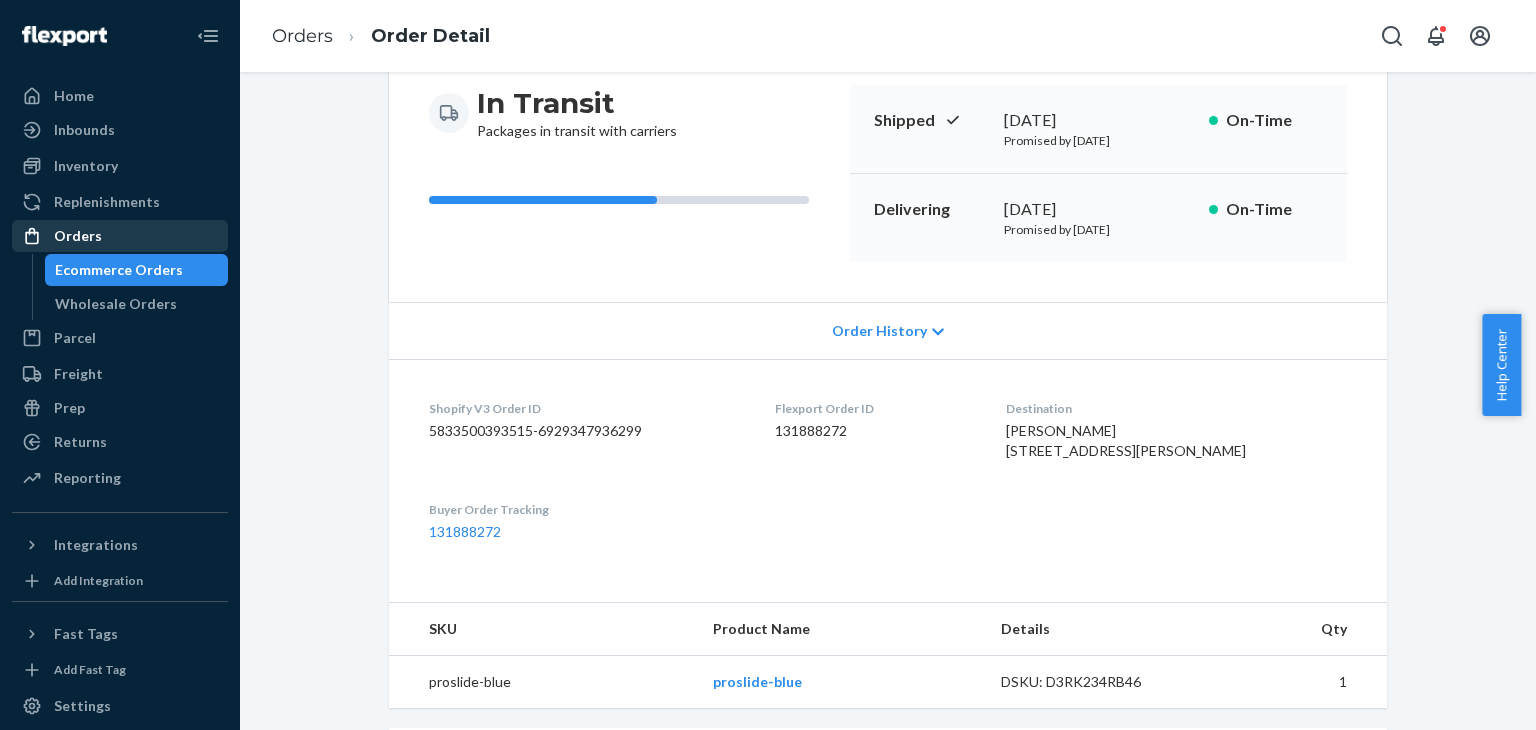 click on "Orders" at bounding box center [78, 236] 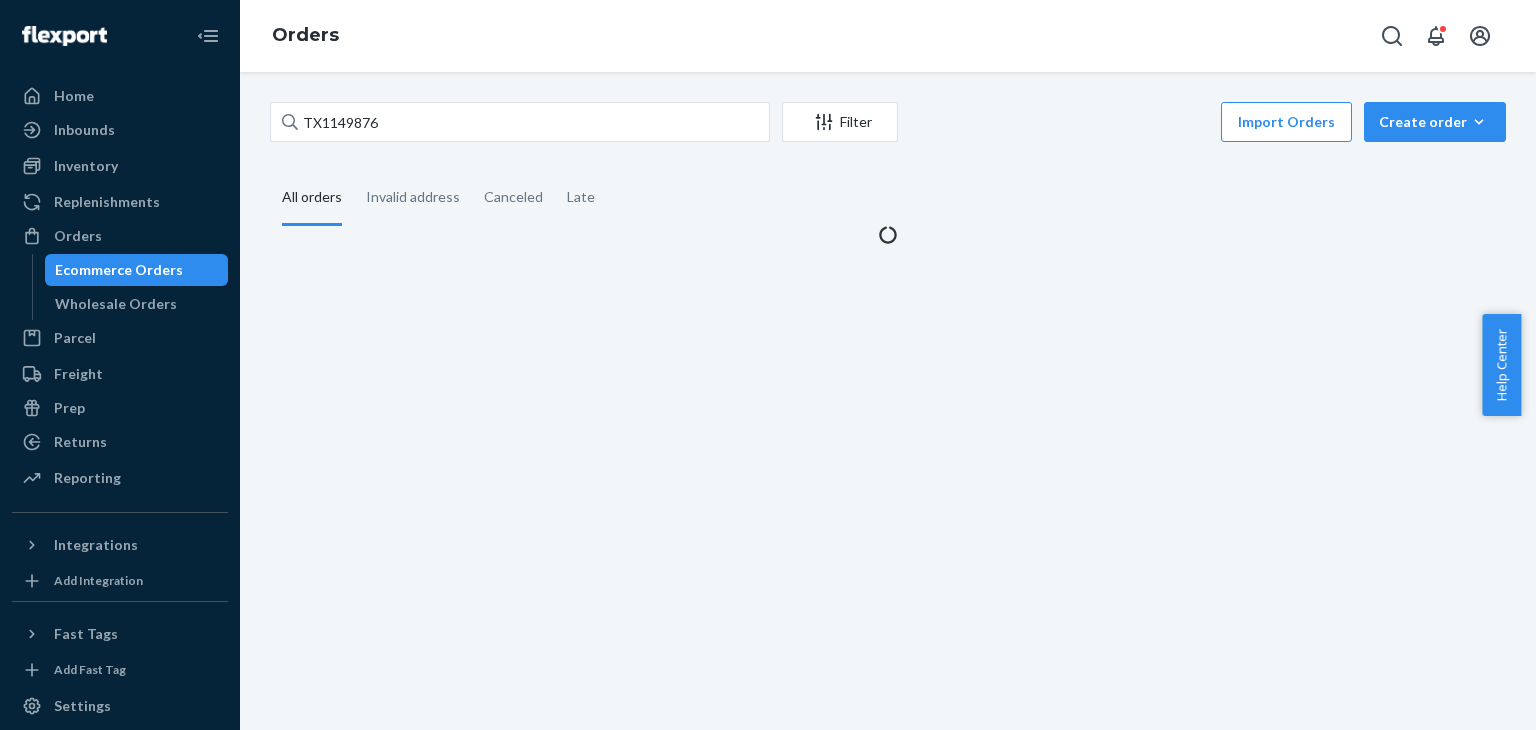 scroll, scrollTop: 0, scrollLeft: 0, axis: both 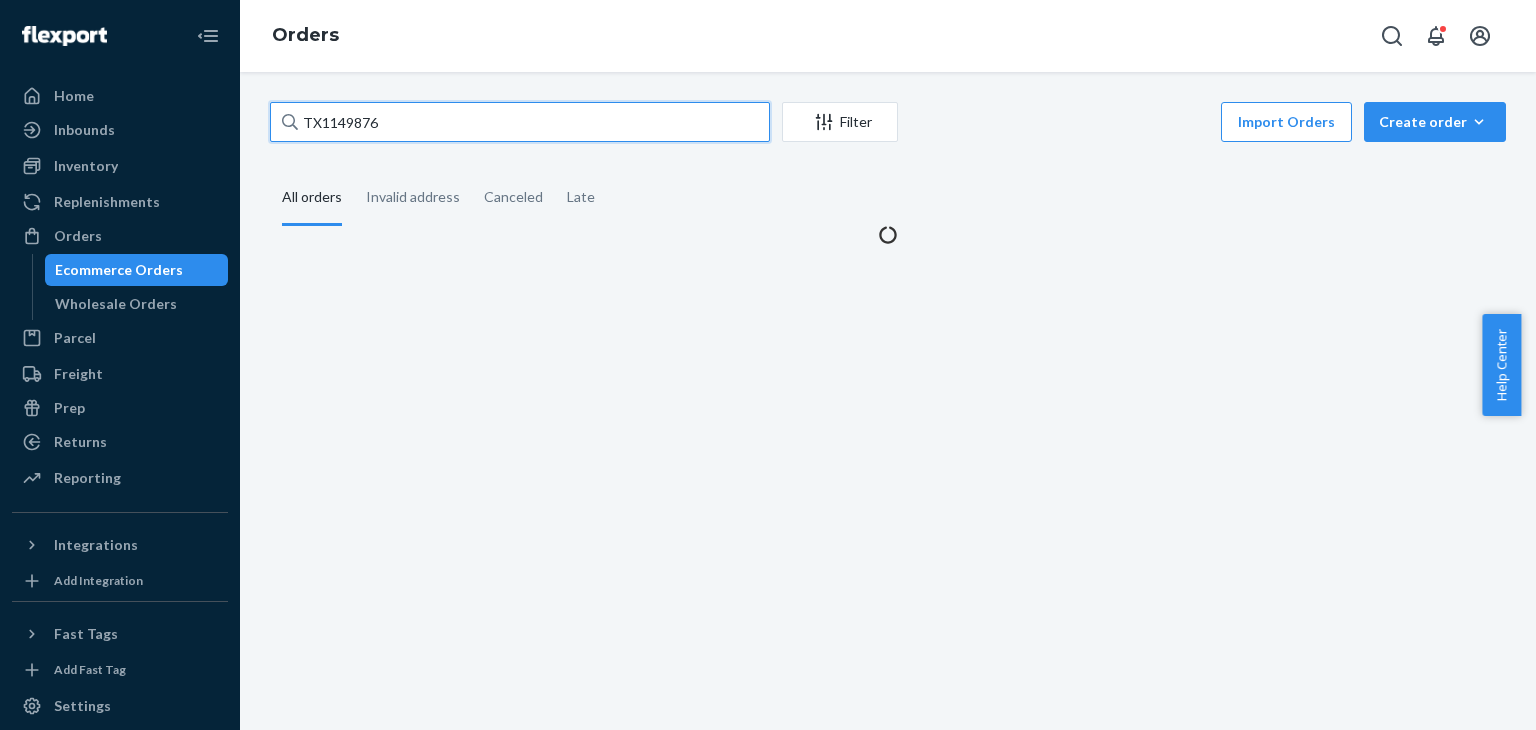 click on "TX1149876" at bounding box center (520, 122) 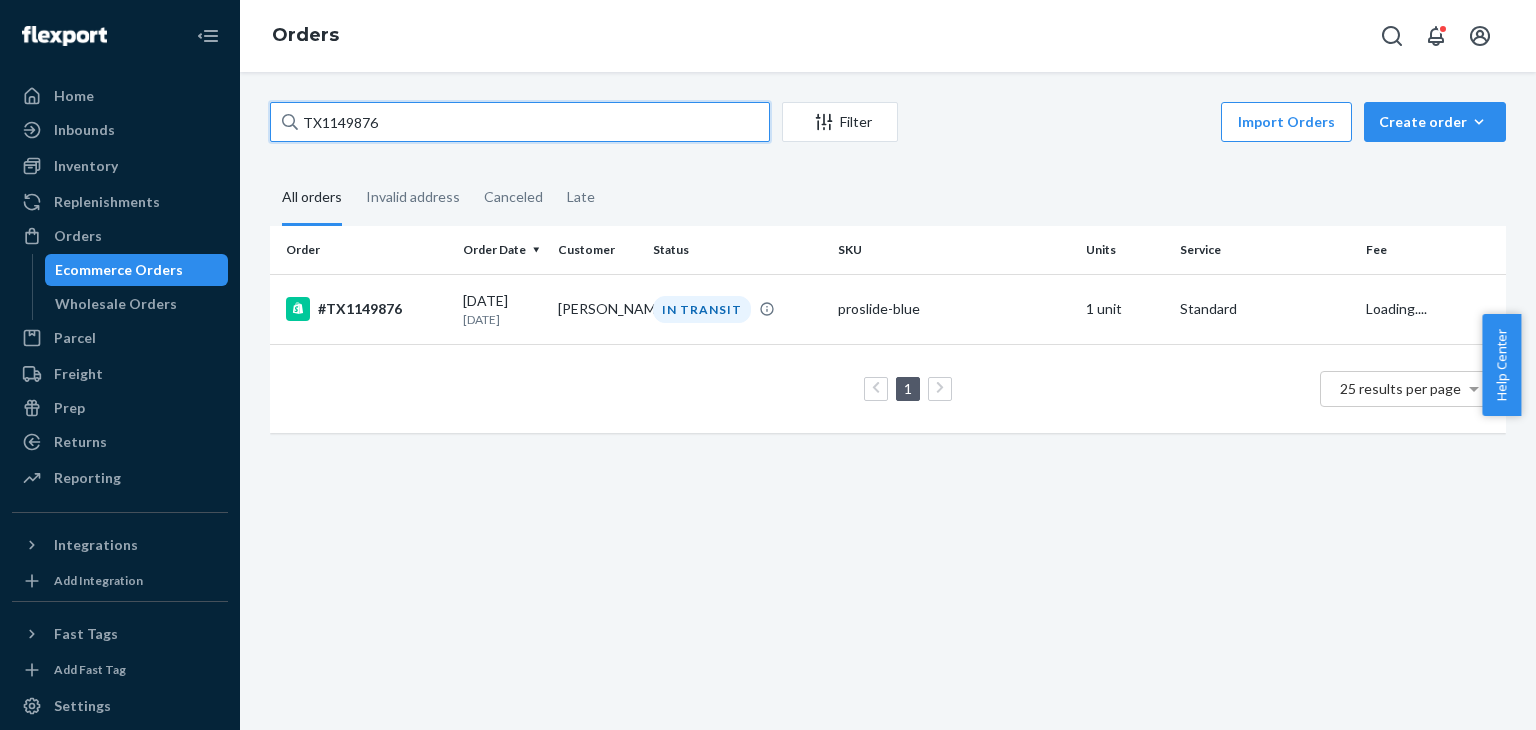 paste on "8617" 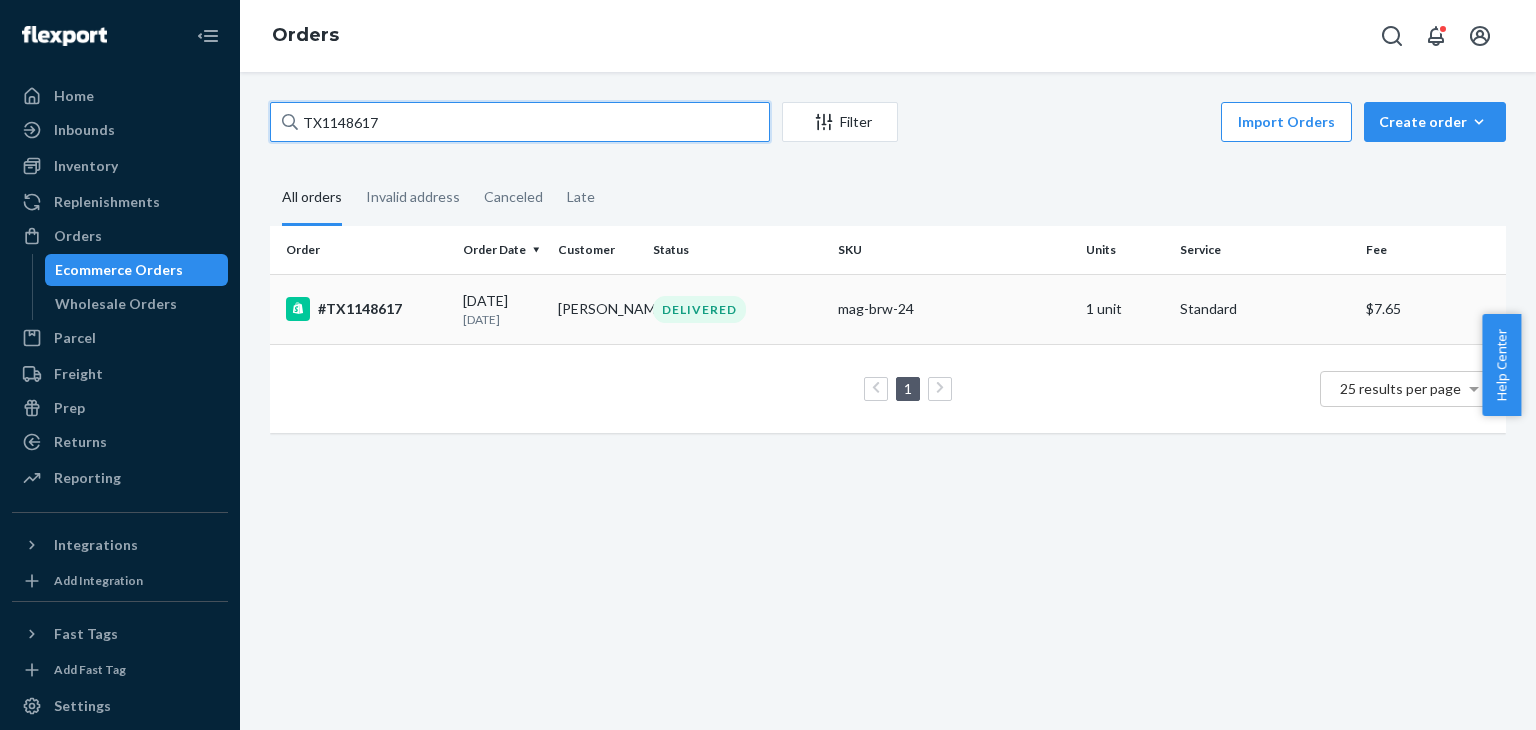 type on "TX1148617" 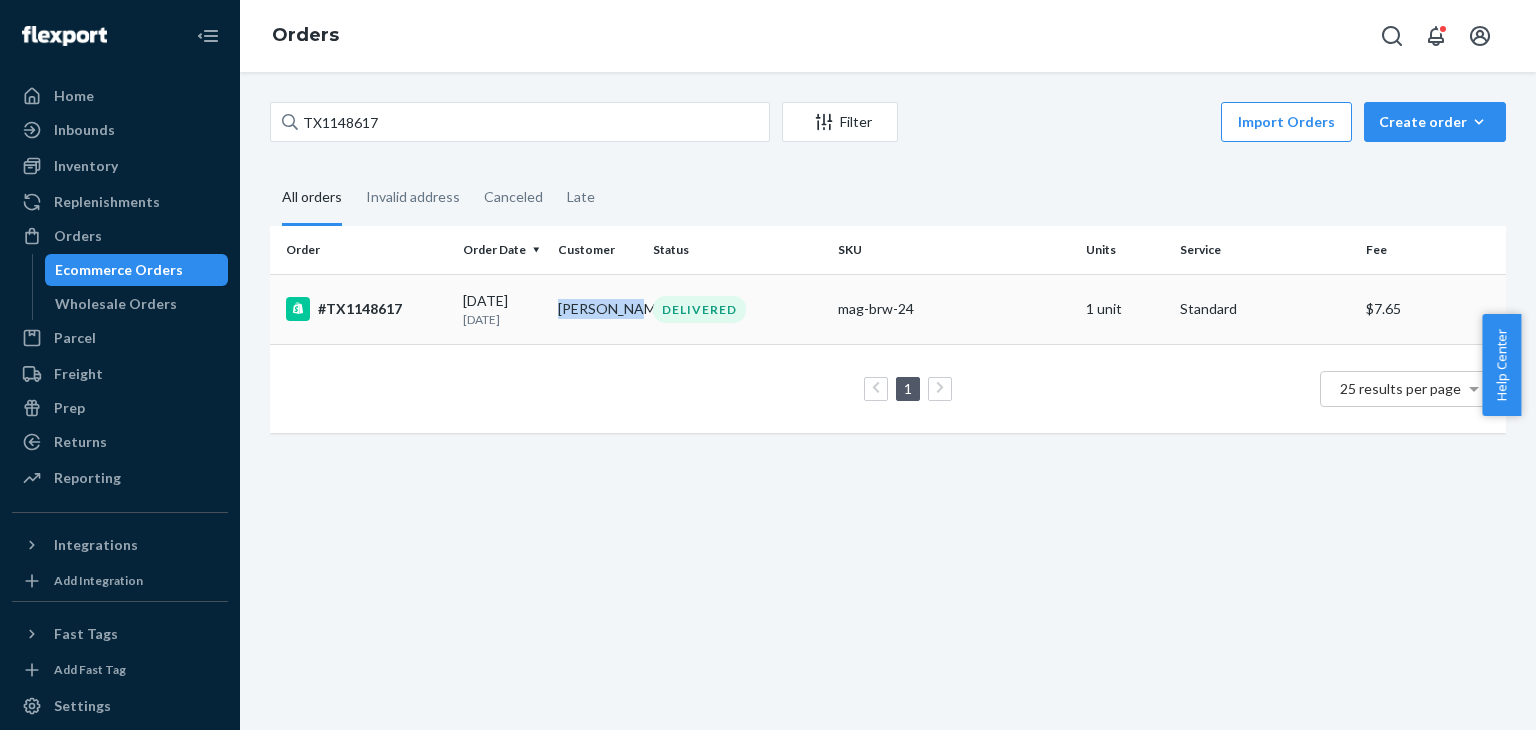 drag, startPoint x: 632, startPoint y: 313, endPoint x: 552, endPoint y: 308, distance: 80.1561 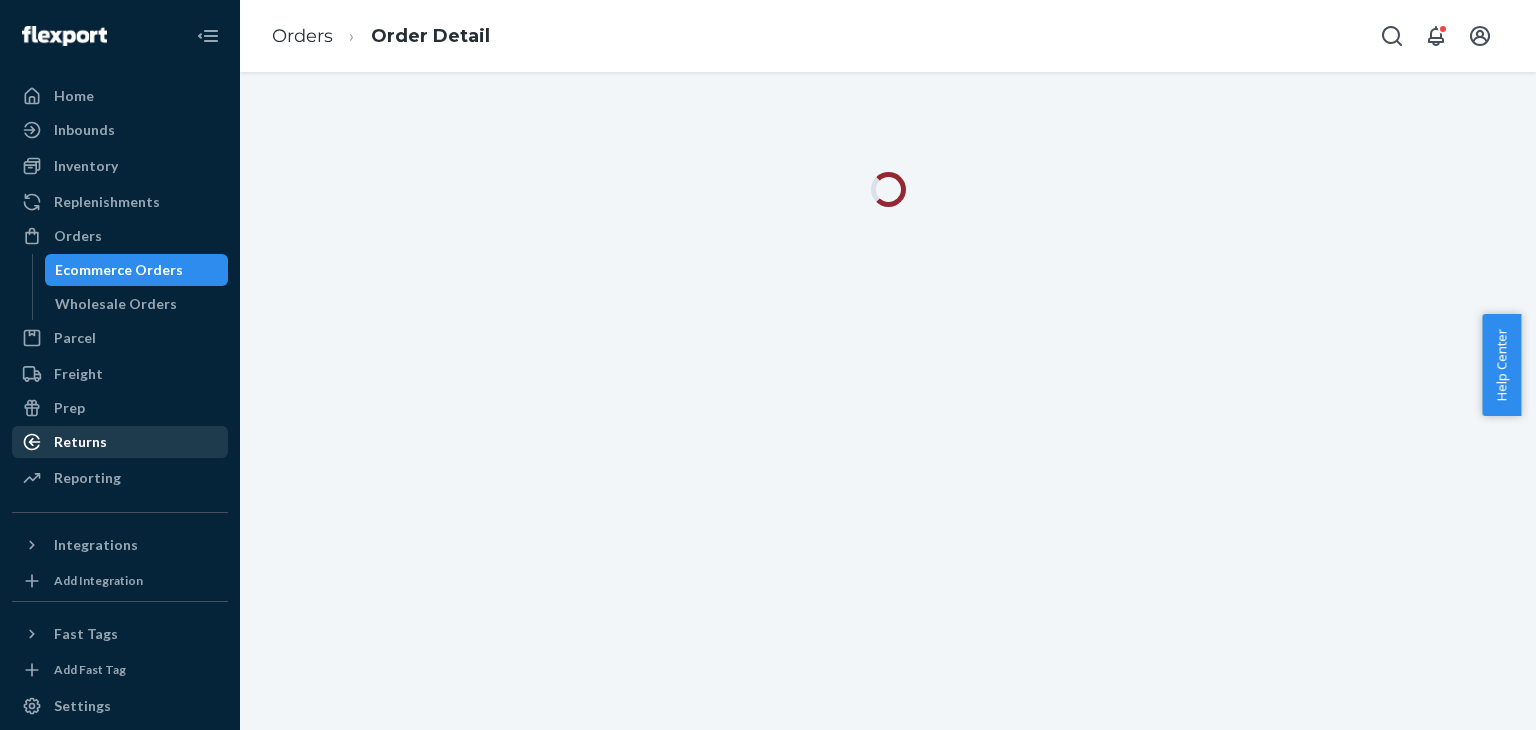 click on "Returns" at bounding box center [120, 442] 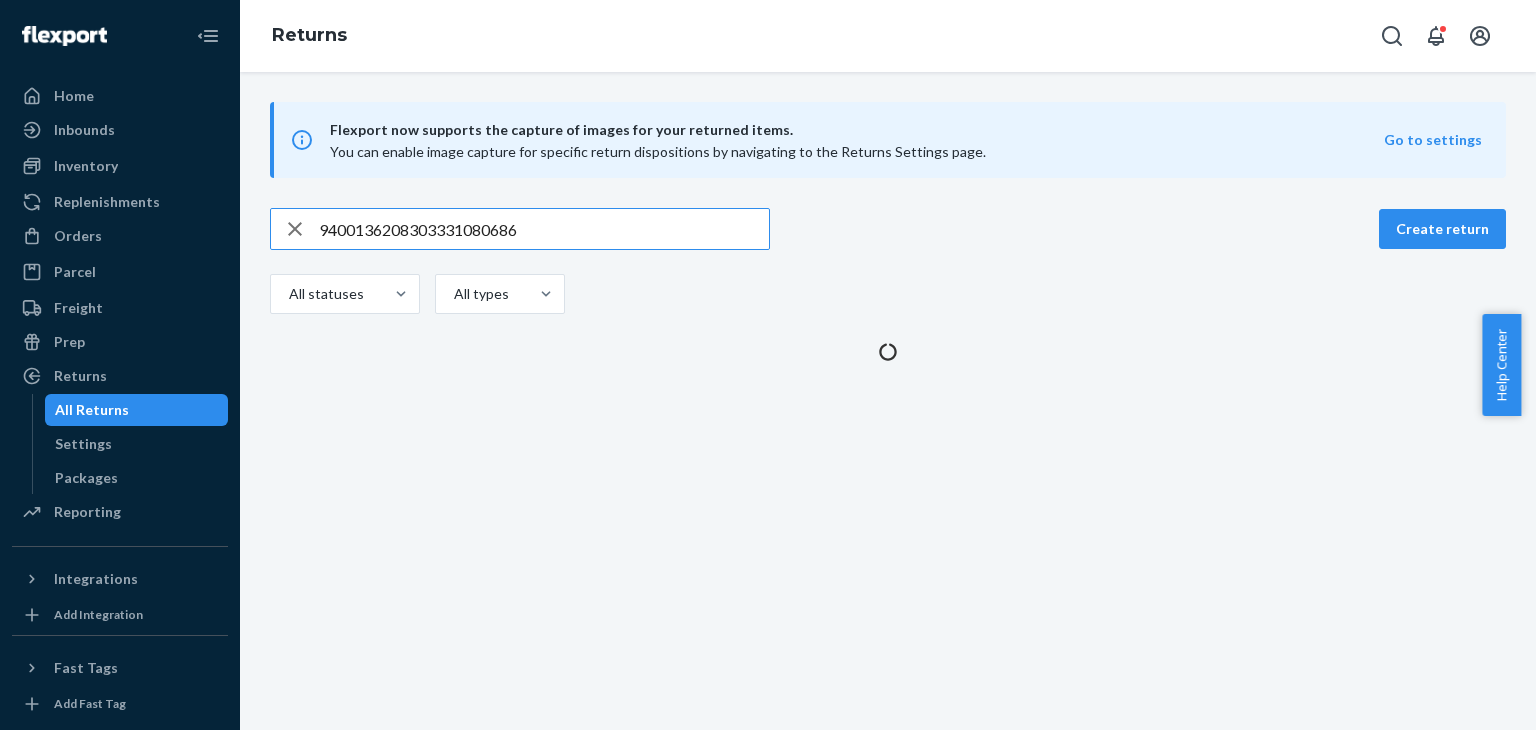click on "9400136208303331080686" at bounding box center [544, 229] 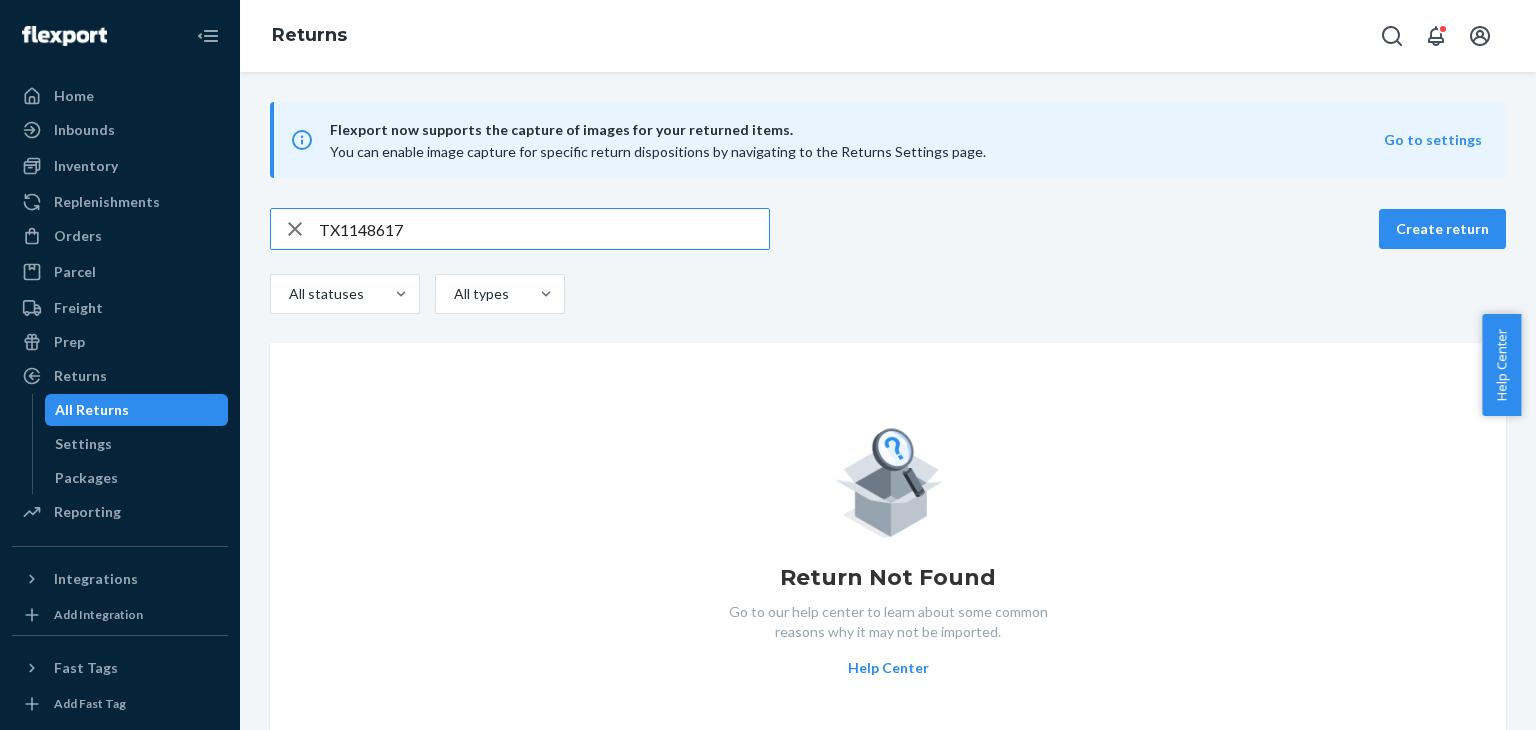 drag, startPoint x: 472, startPoint y: 226, endPoint x: 309, endPoint y: 218, distance: 163.1962 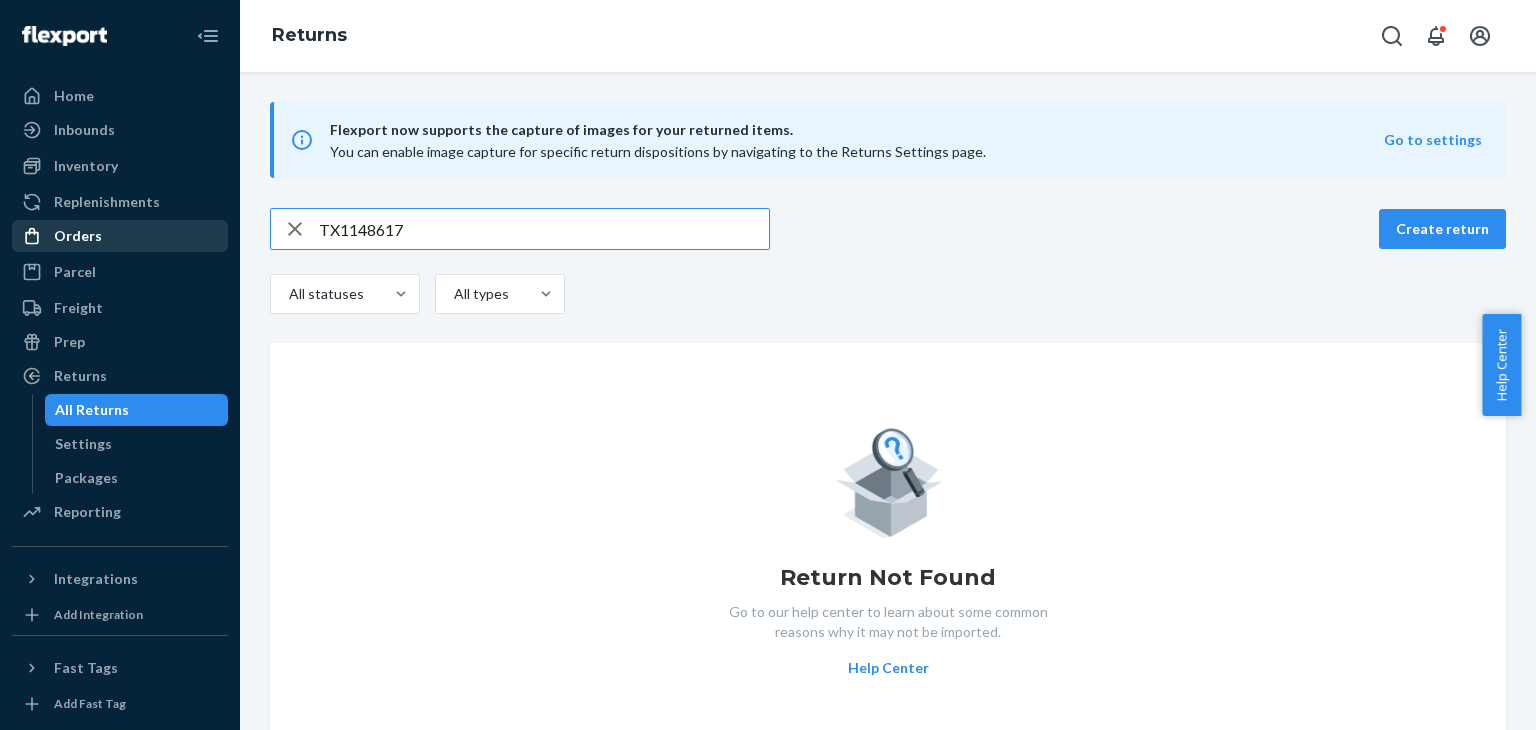 click on "Orders" at bounding box center (120, 236) 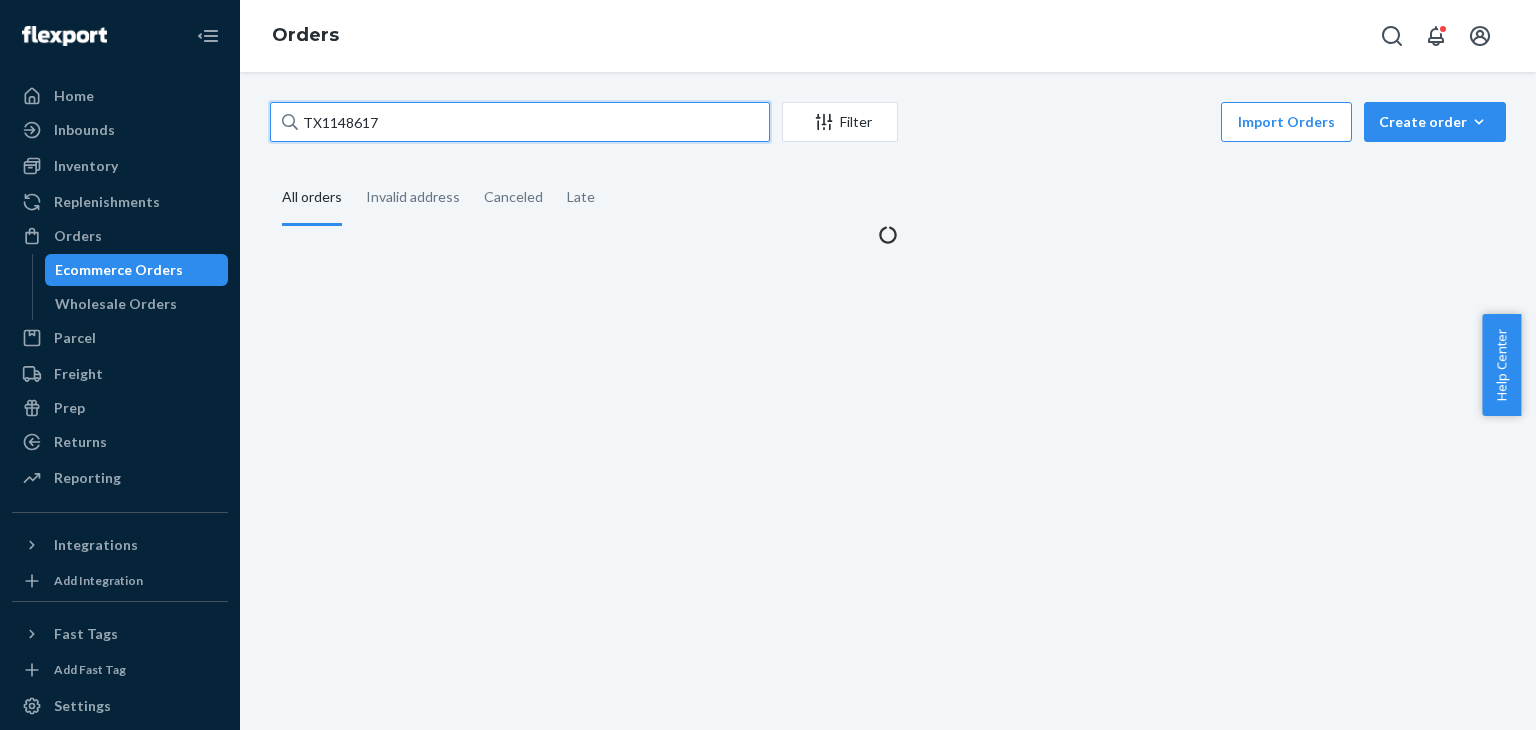 click on "TX1148617" at bounding box center [520, 122] 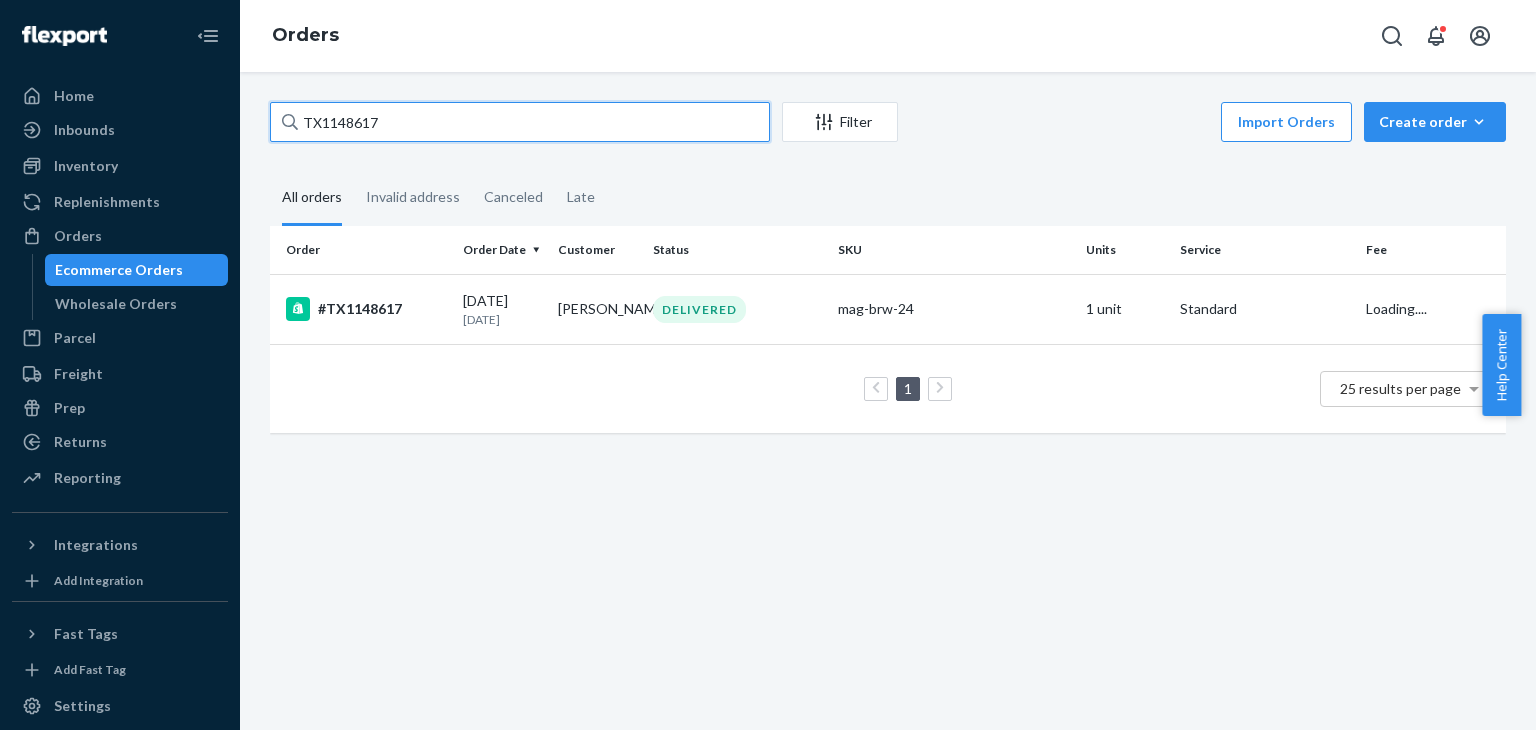 paste on "9901" 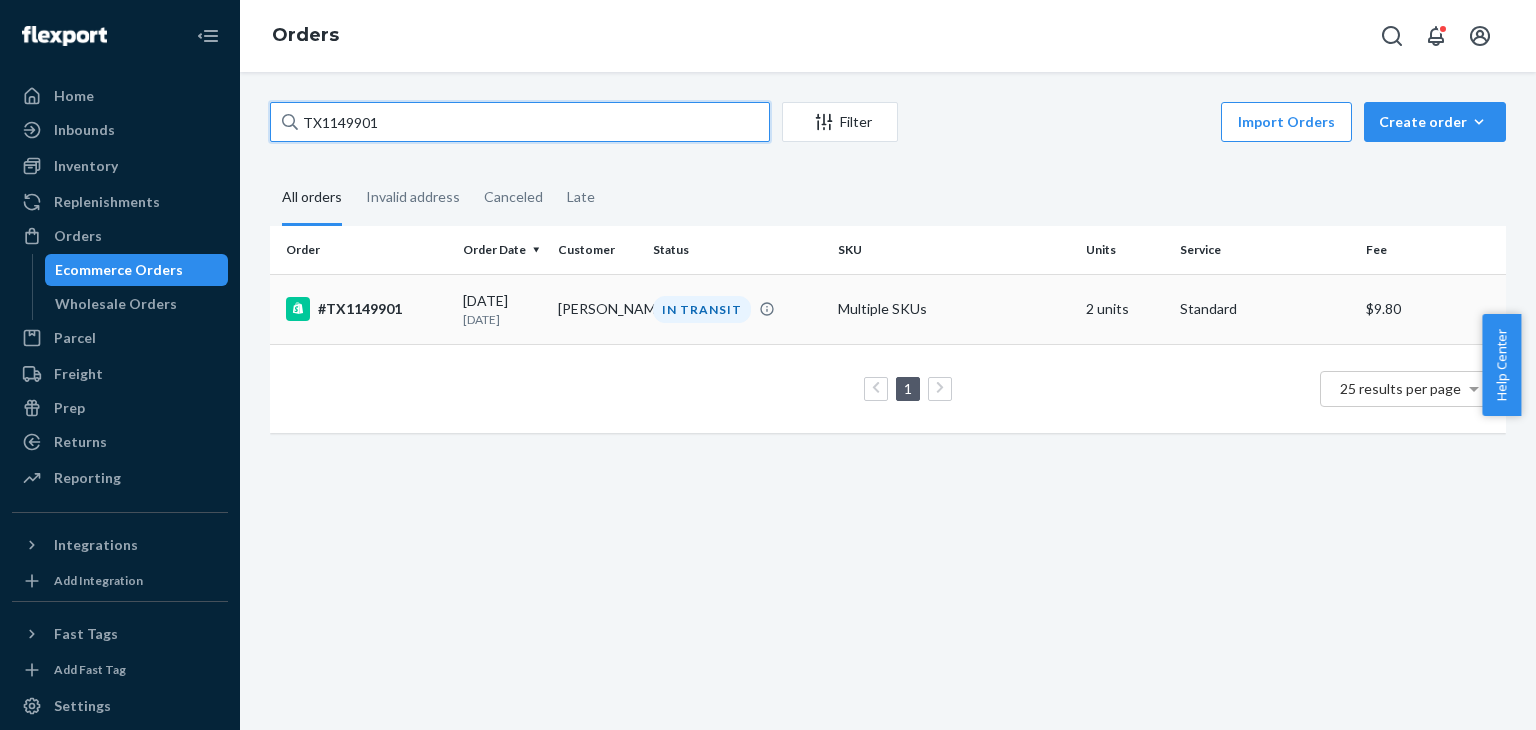 type on "TX1149901" 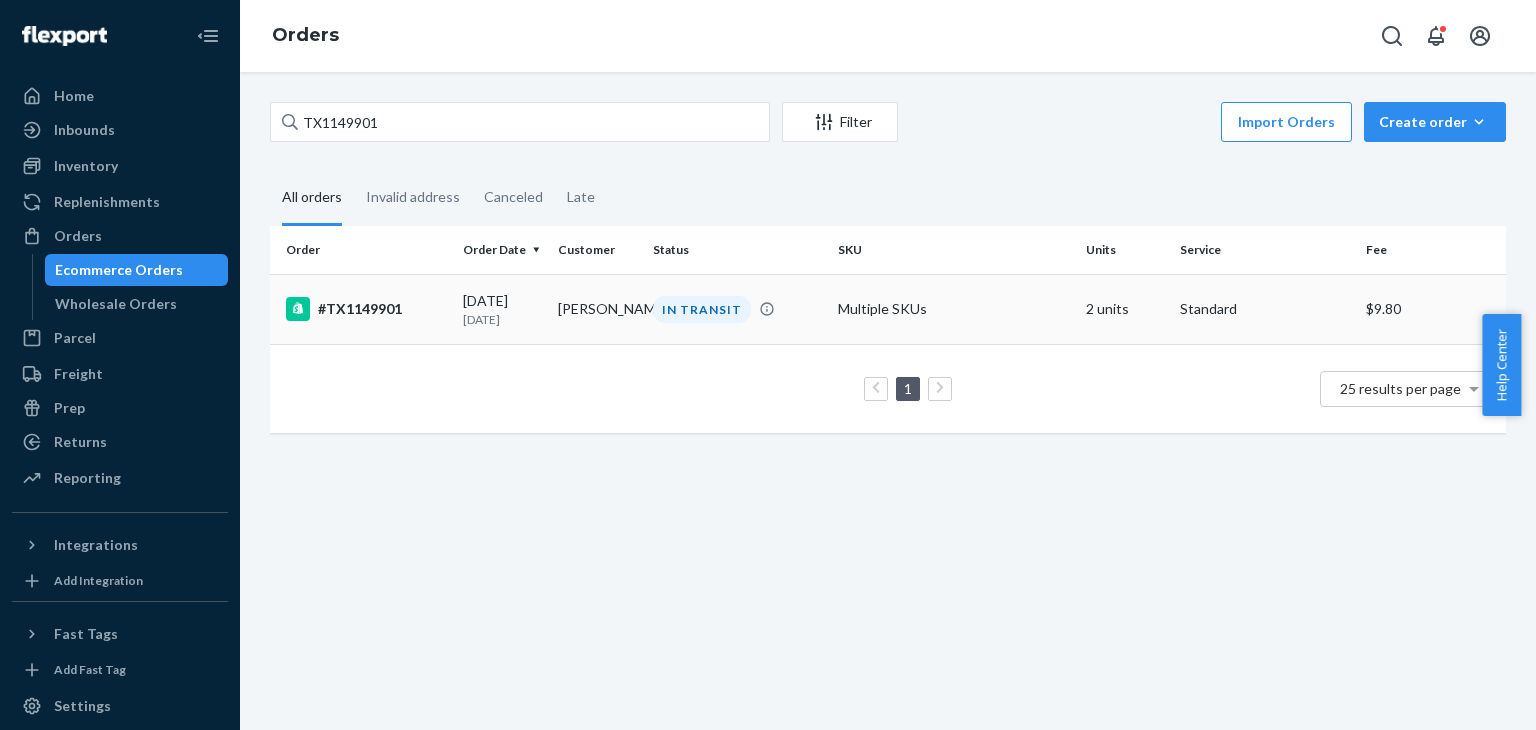 click on "Wilber Mata" at bounding box center [597, 309] 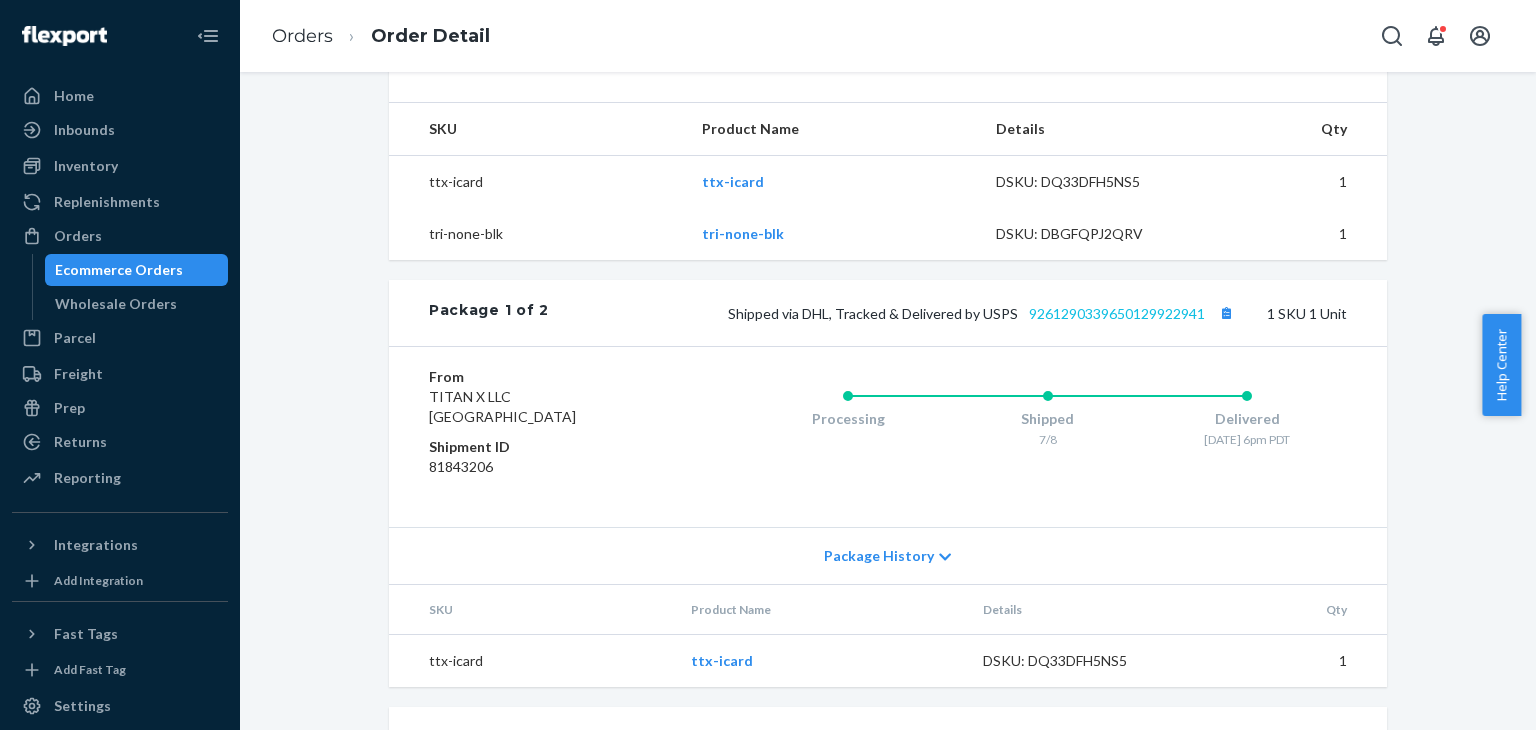 scroll, scrollTop: 1100, scrollLeft: 0, axis: vertical 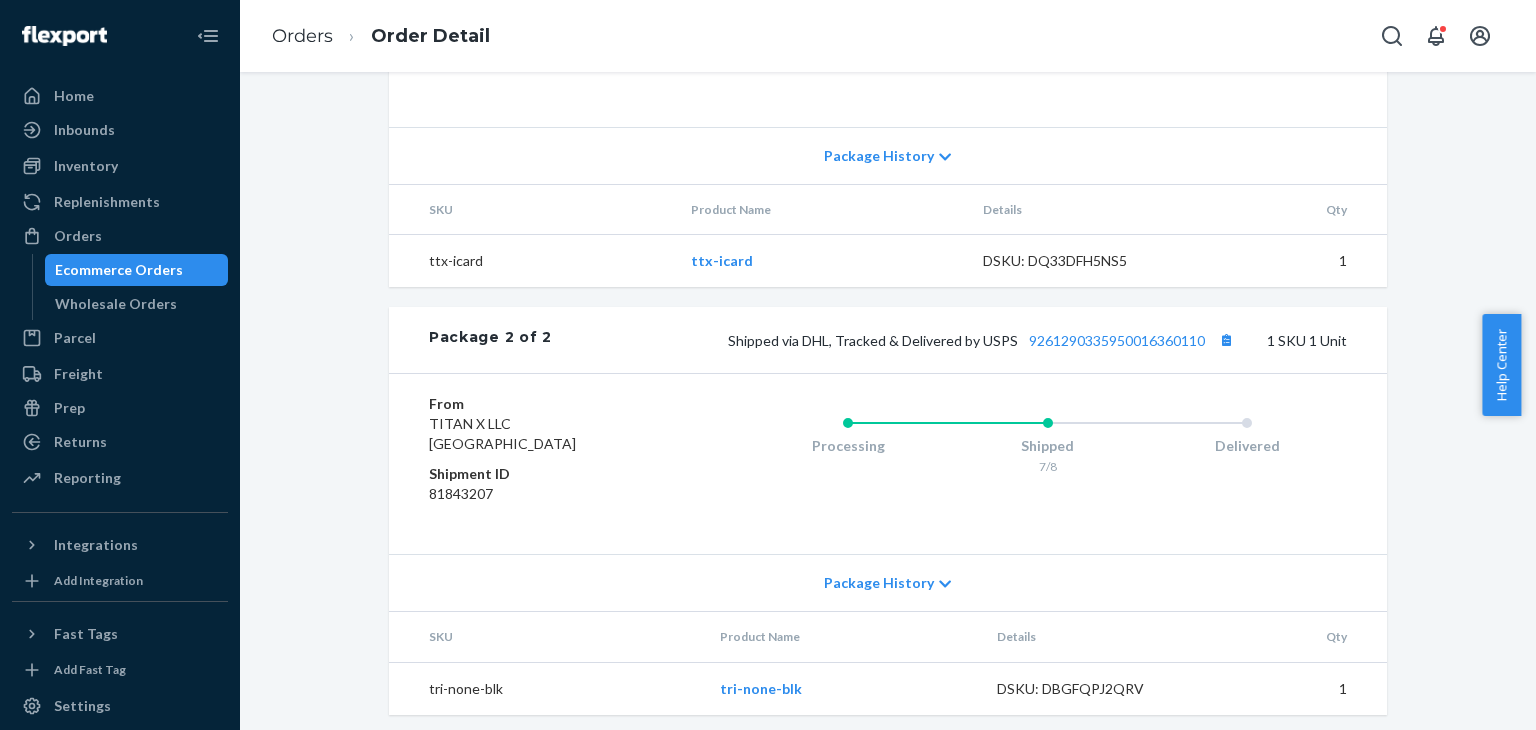 click on "Shipped via DHL, Tracked & Delivered by USPS   9261290335950016360110 1   SKU   1   Unit" at bounding box center [949, 340] 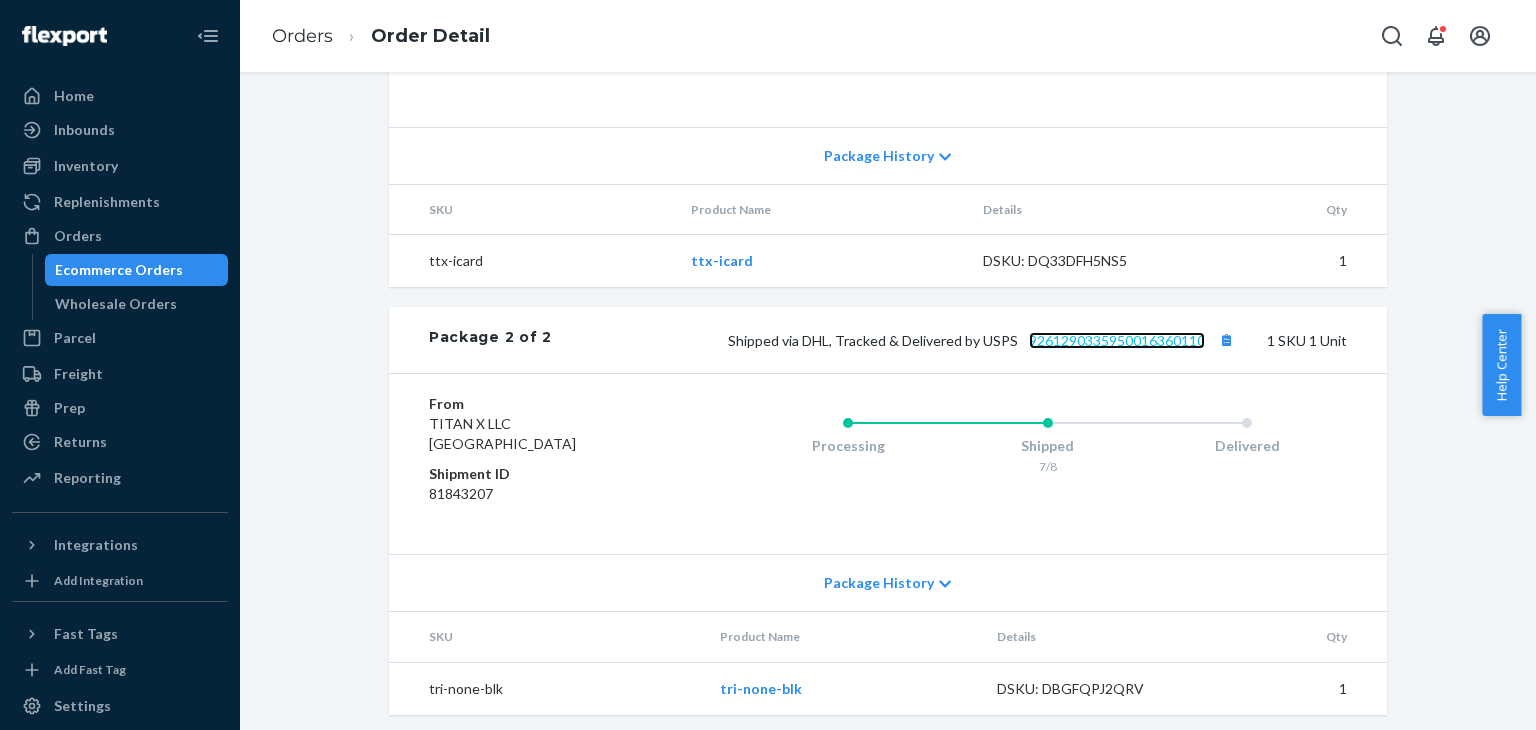 click on "9261290335950016360110" at bounding box center (1117, 340) 